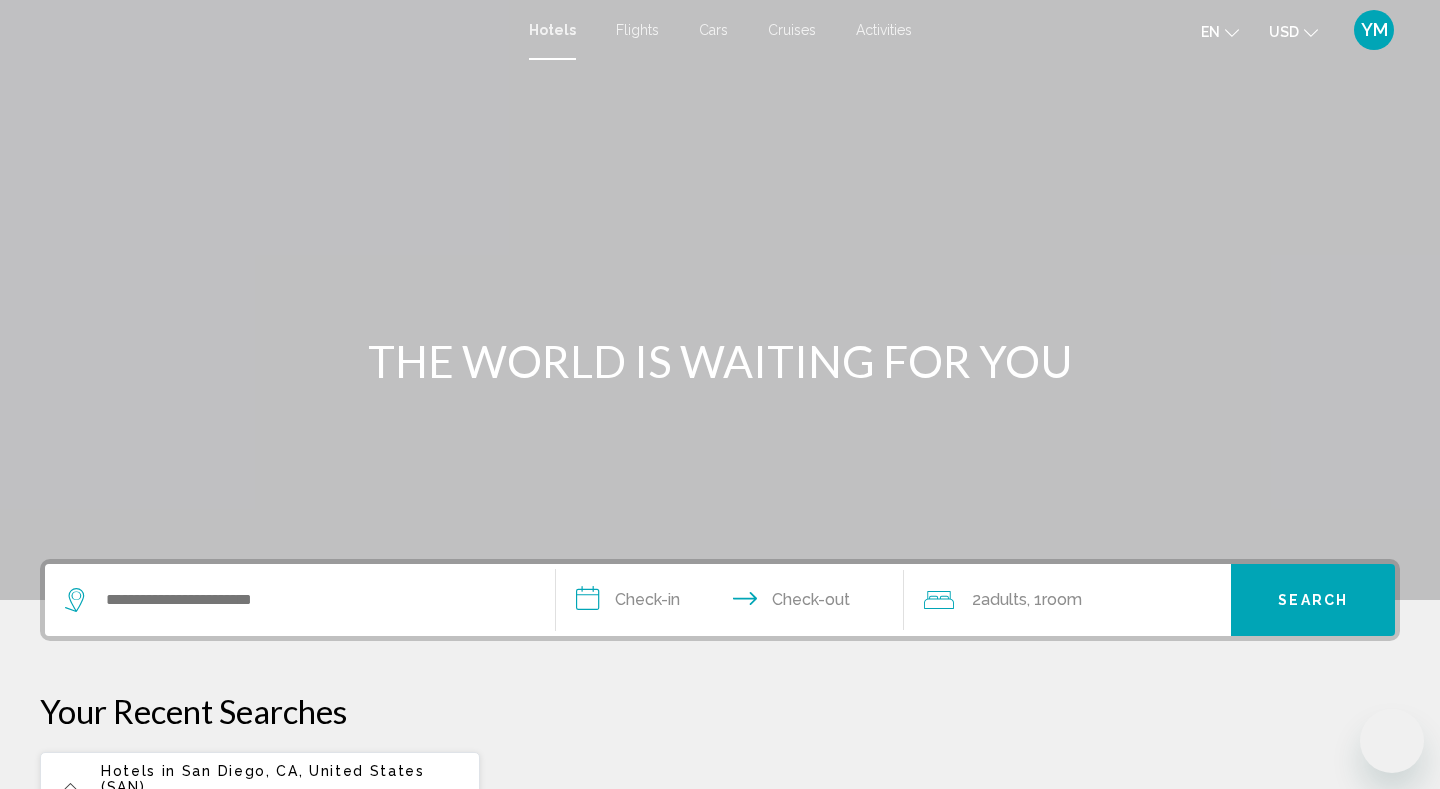 scroll, scrollTop: 0, scrollLeft: 0, axis: both 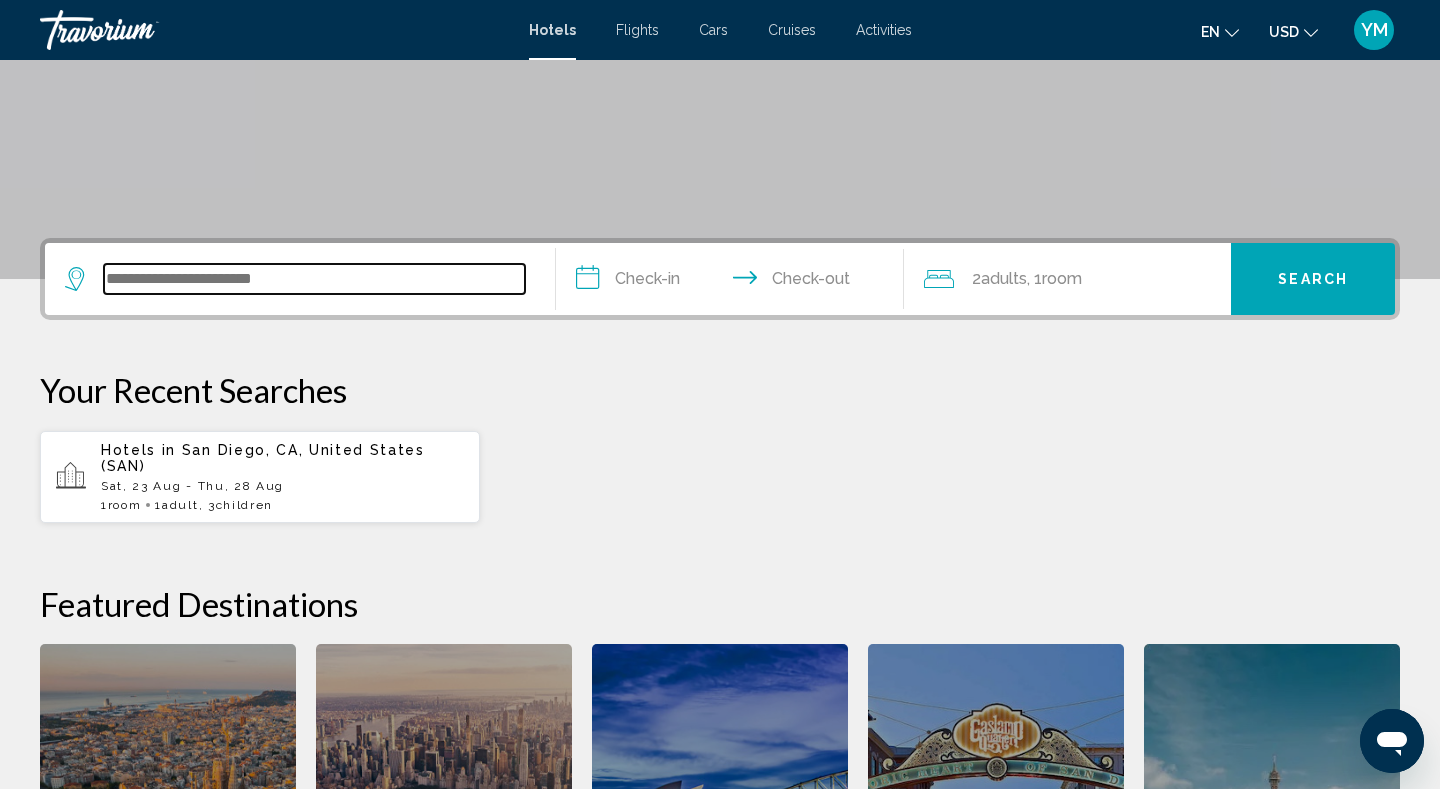 click at bounding box center [314, 279] 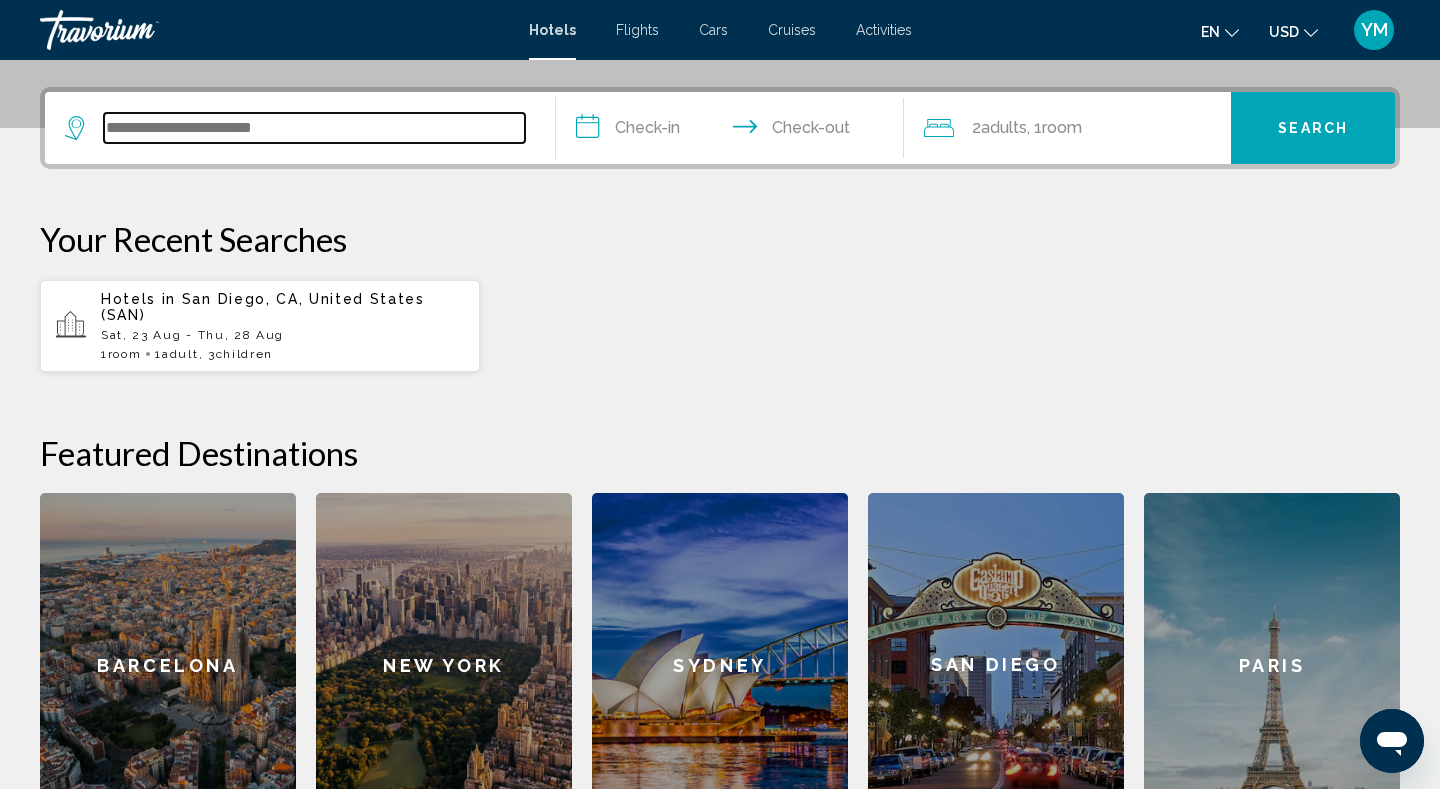 scroll, scrollTop: 494, scrollLeft: 0, axis: vertical 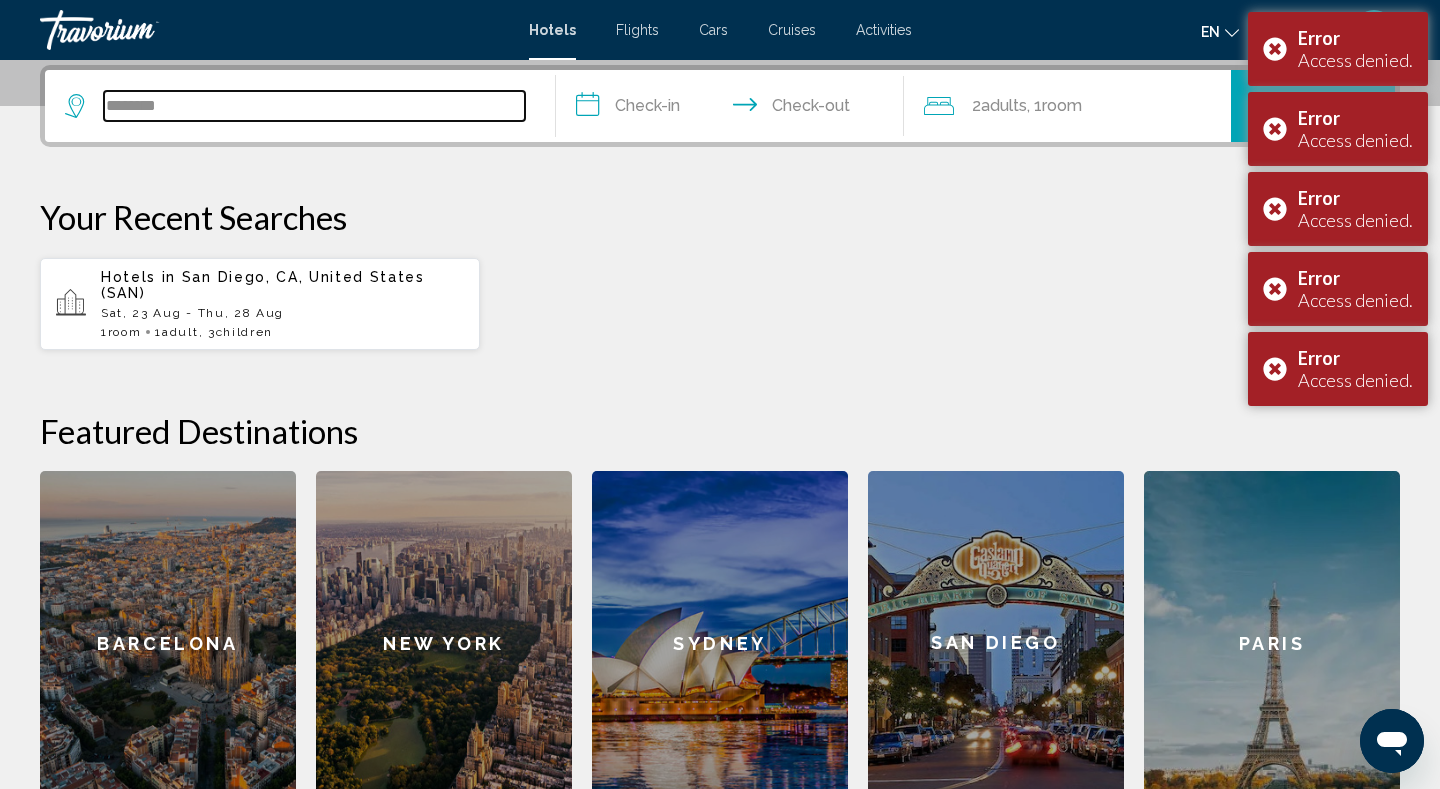 type on "********" 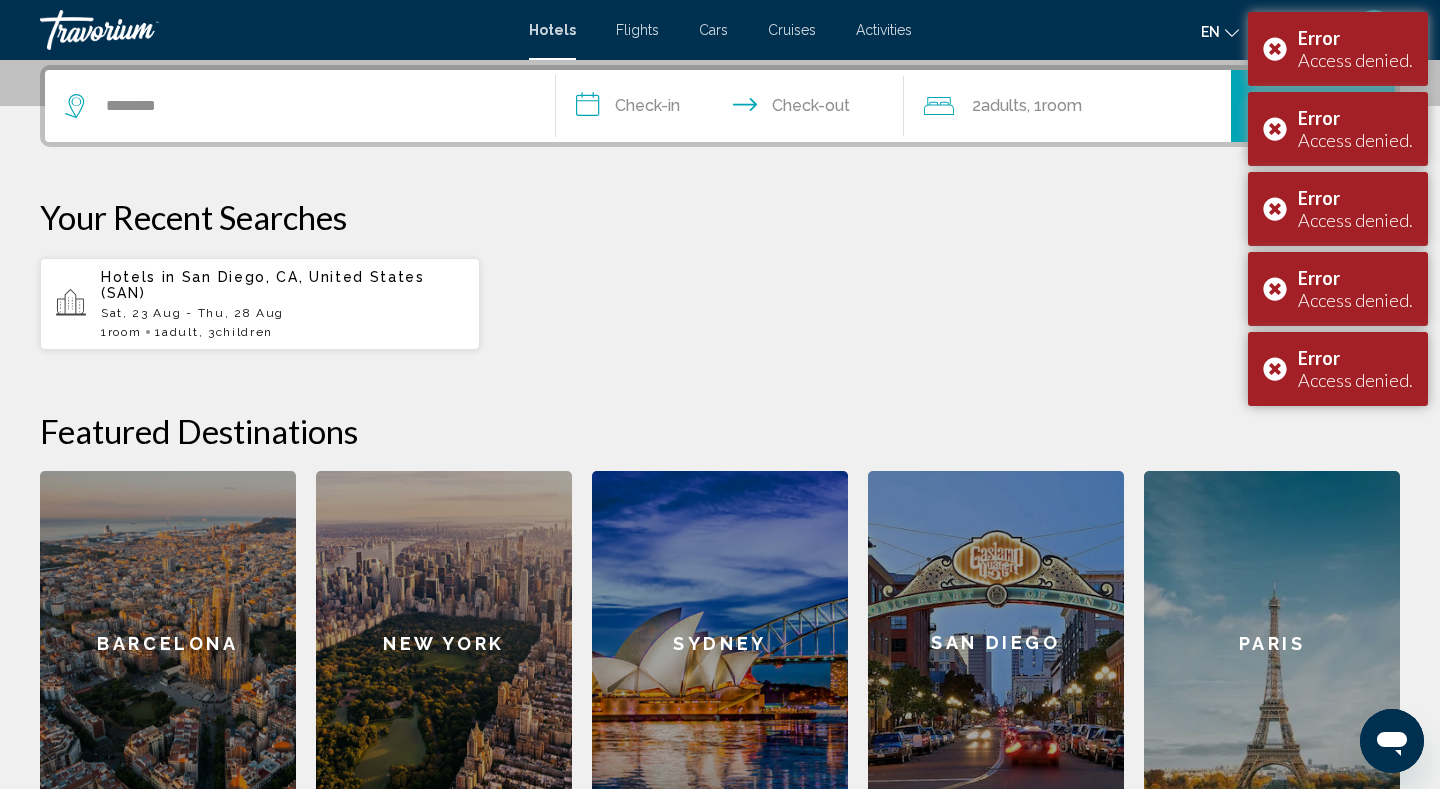 click on "Hotels in" at bounding box center [138, 277] 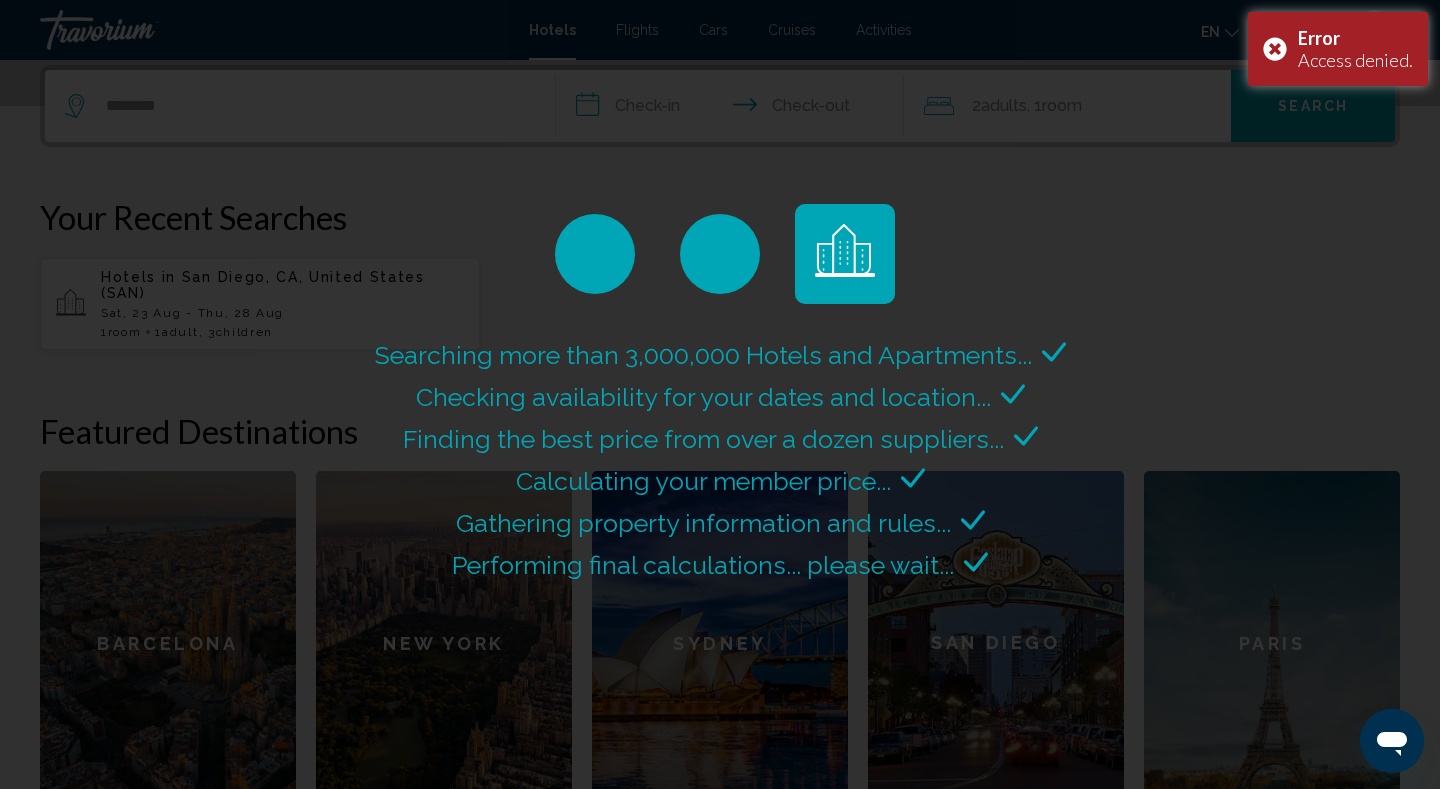scroll, scrollTop: 0, scrollLeft: 0, axis: both 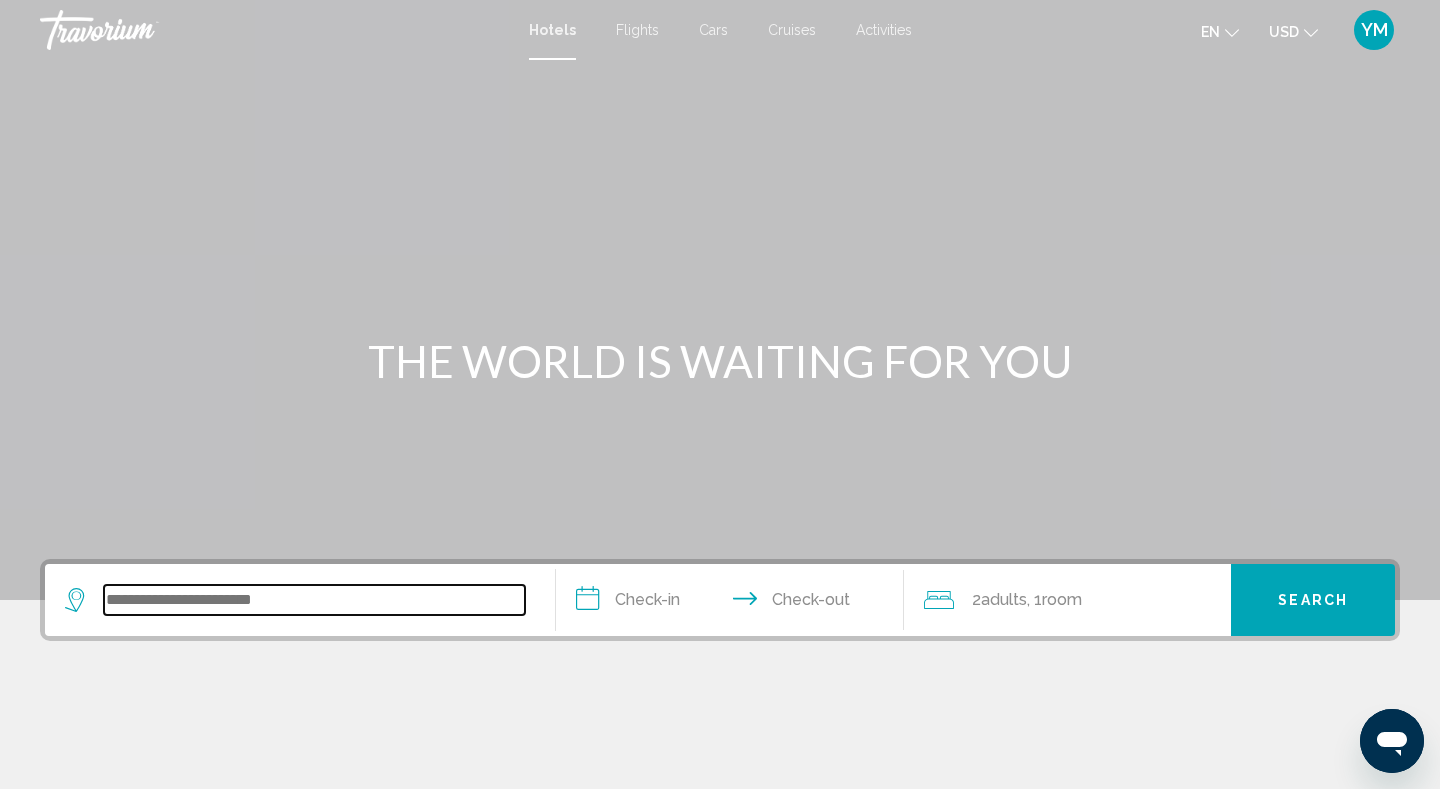 click at bounding box center (314, 600) 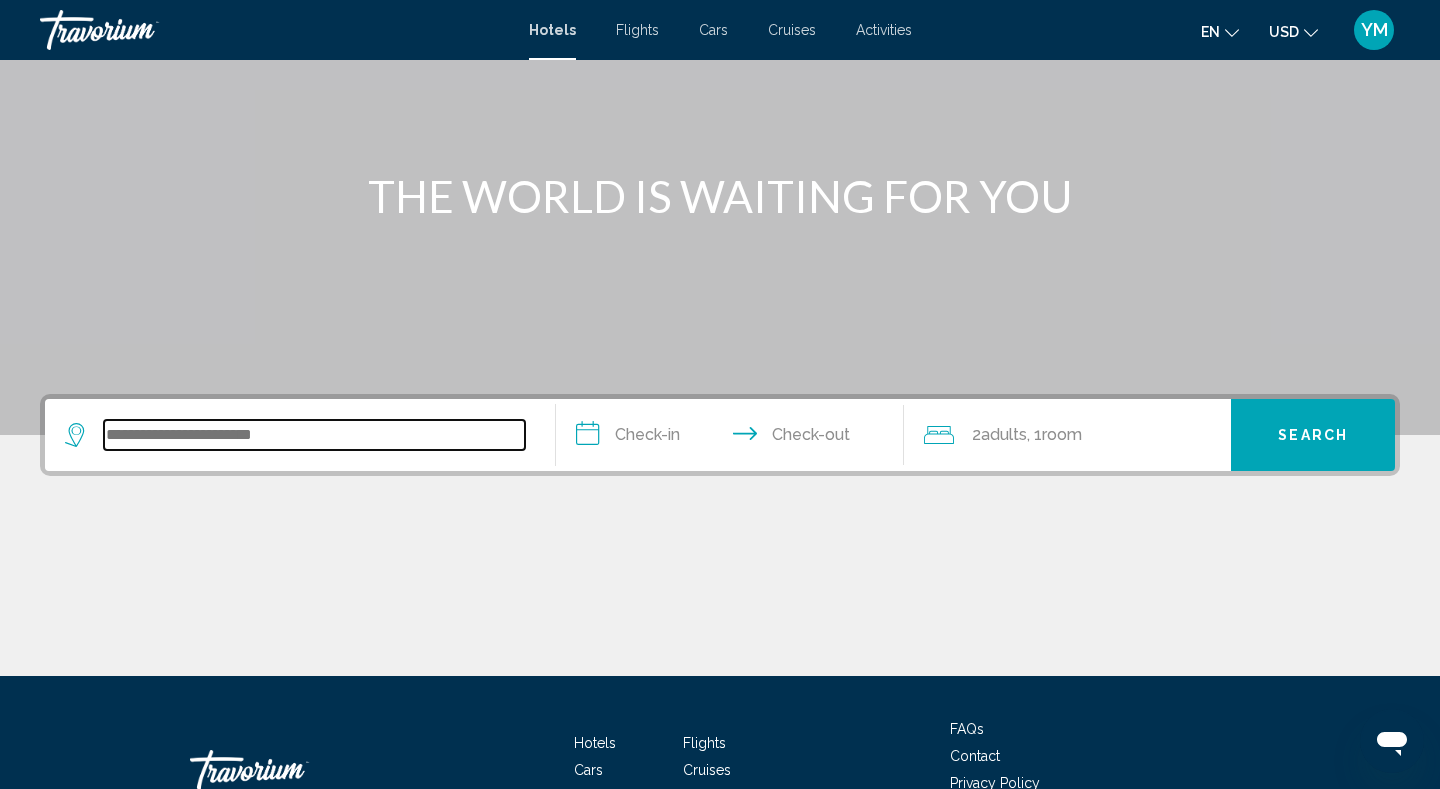 scroll, scrollTop: 297, scrollLeft: 0, axis: vertical 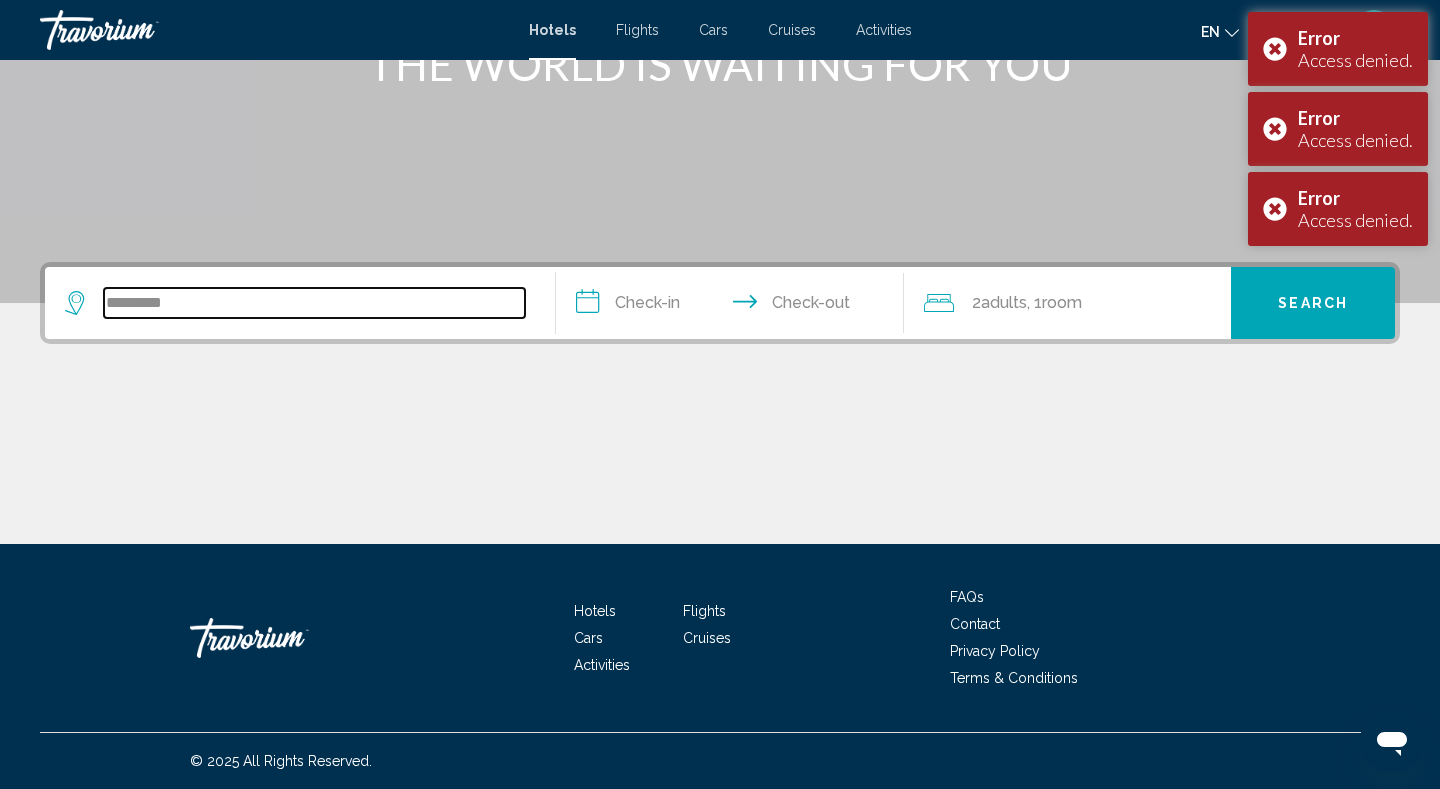 type on "*********" 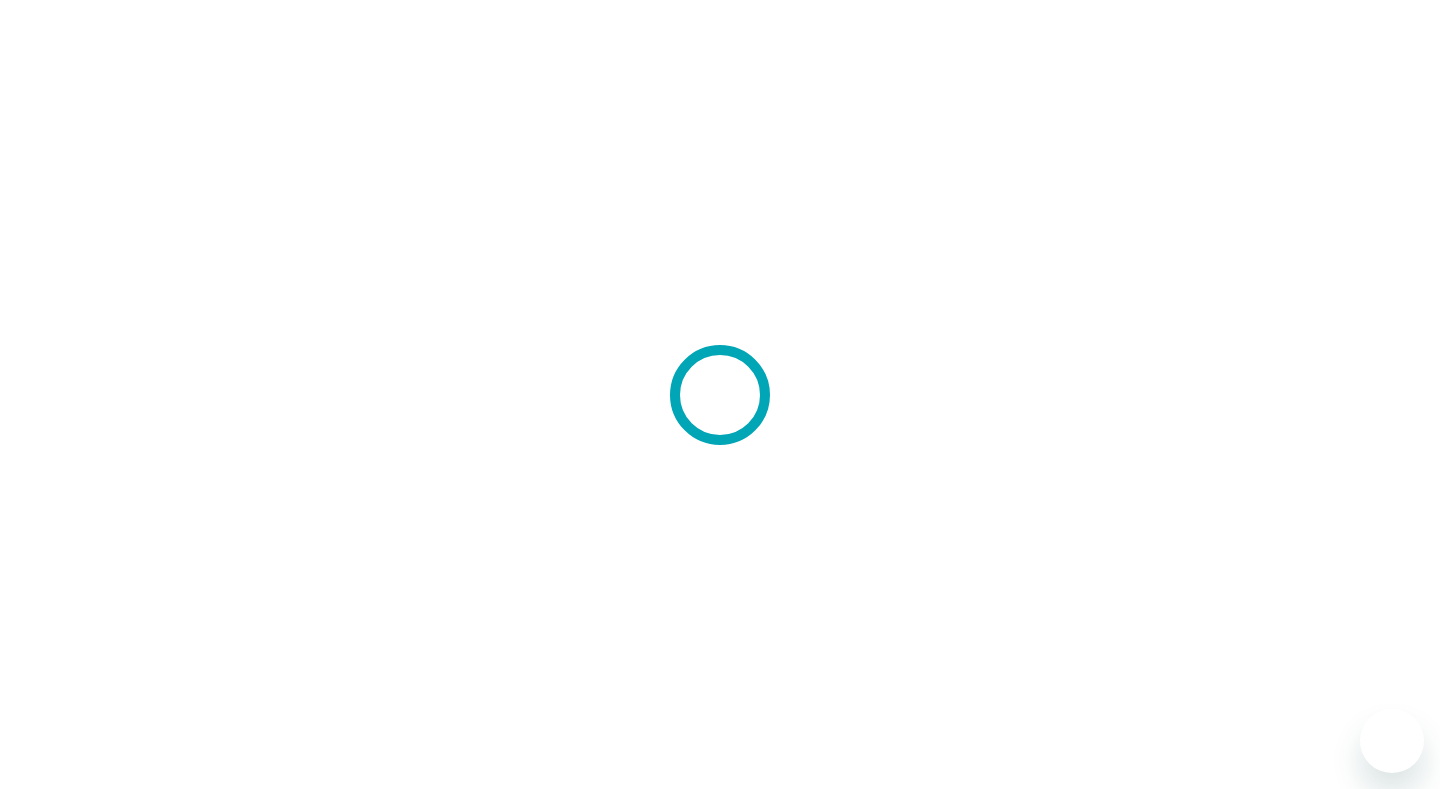 scroll, scrollTop: 0, scrollLeft: 0, axis: both 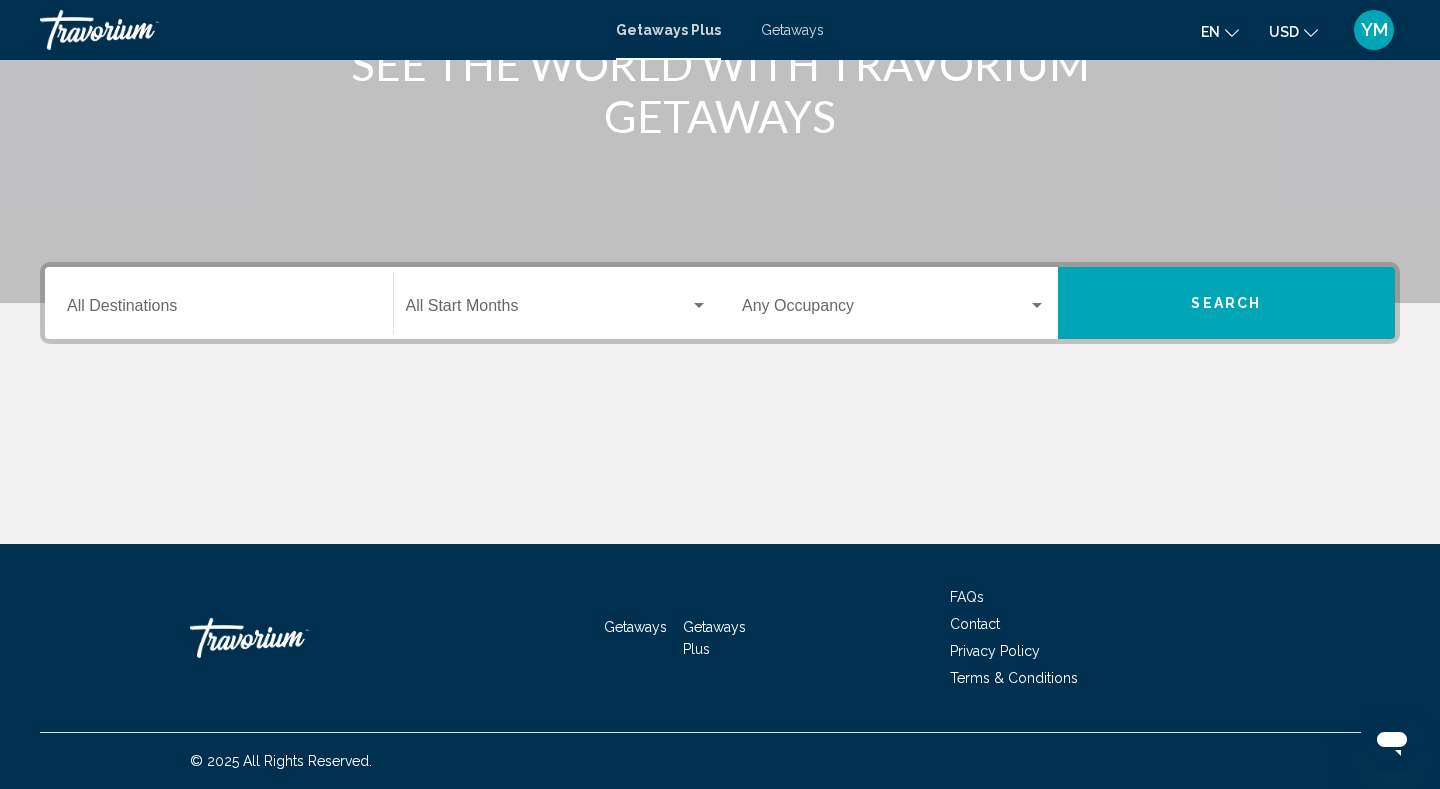 click on "Destination All Destinations" at bounding box center (219, 310) 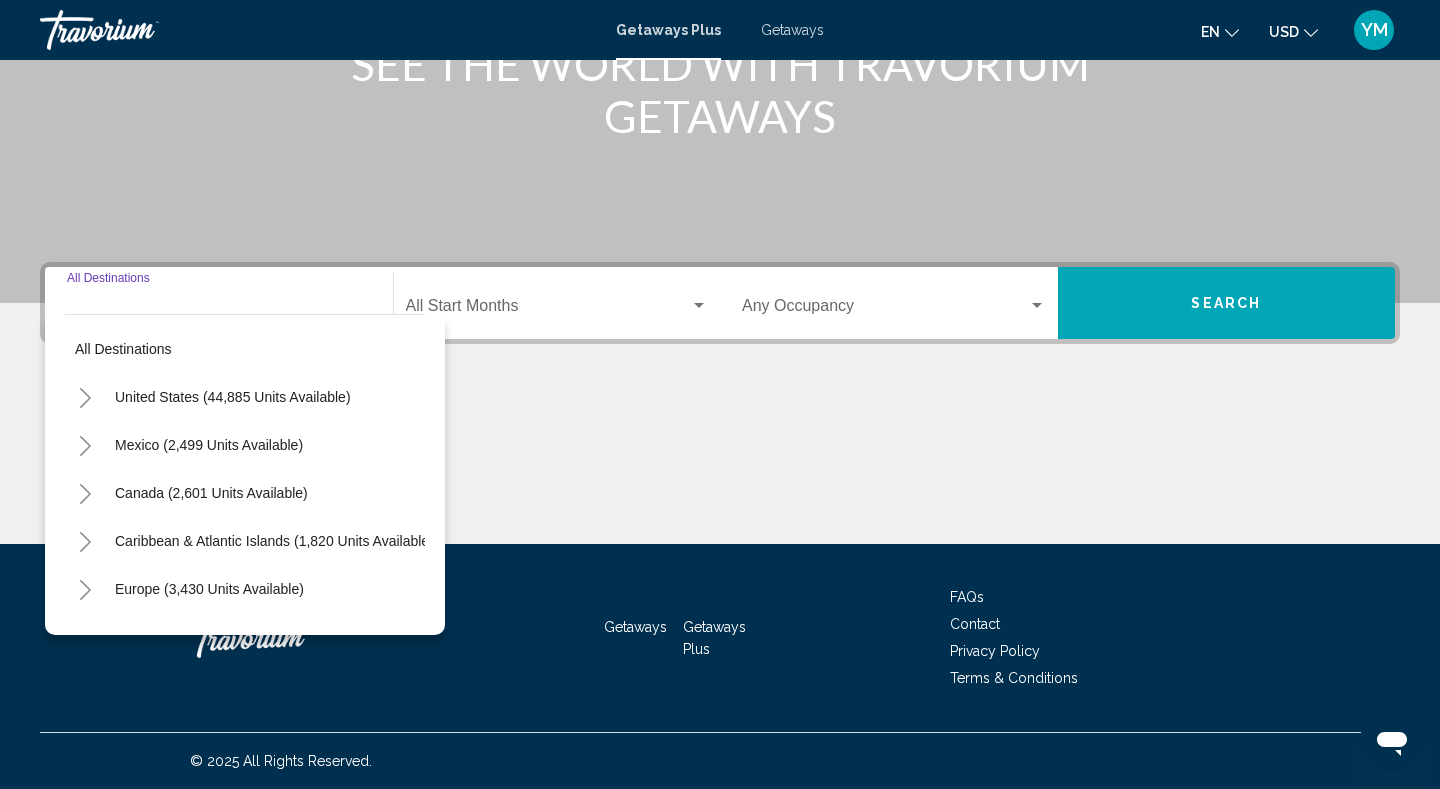 click 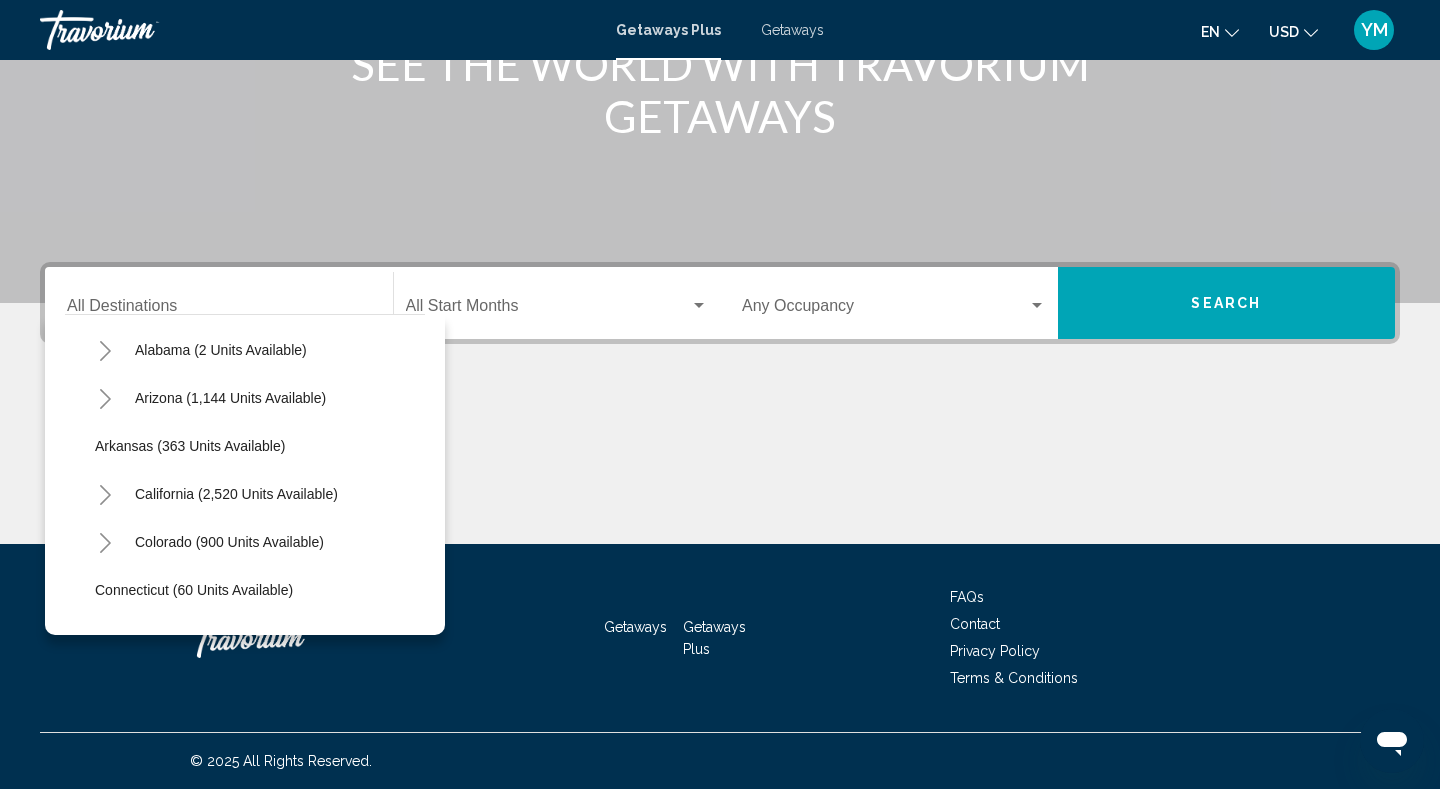 scroll, scrollTop: 129, scrollLeft: 0, axis: vertical 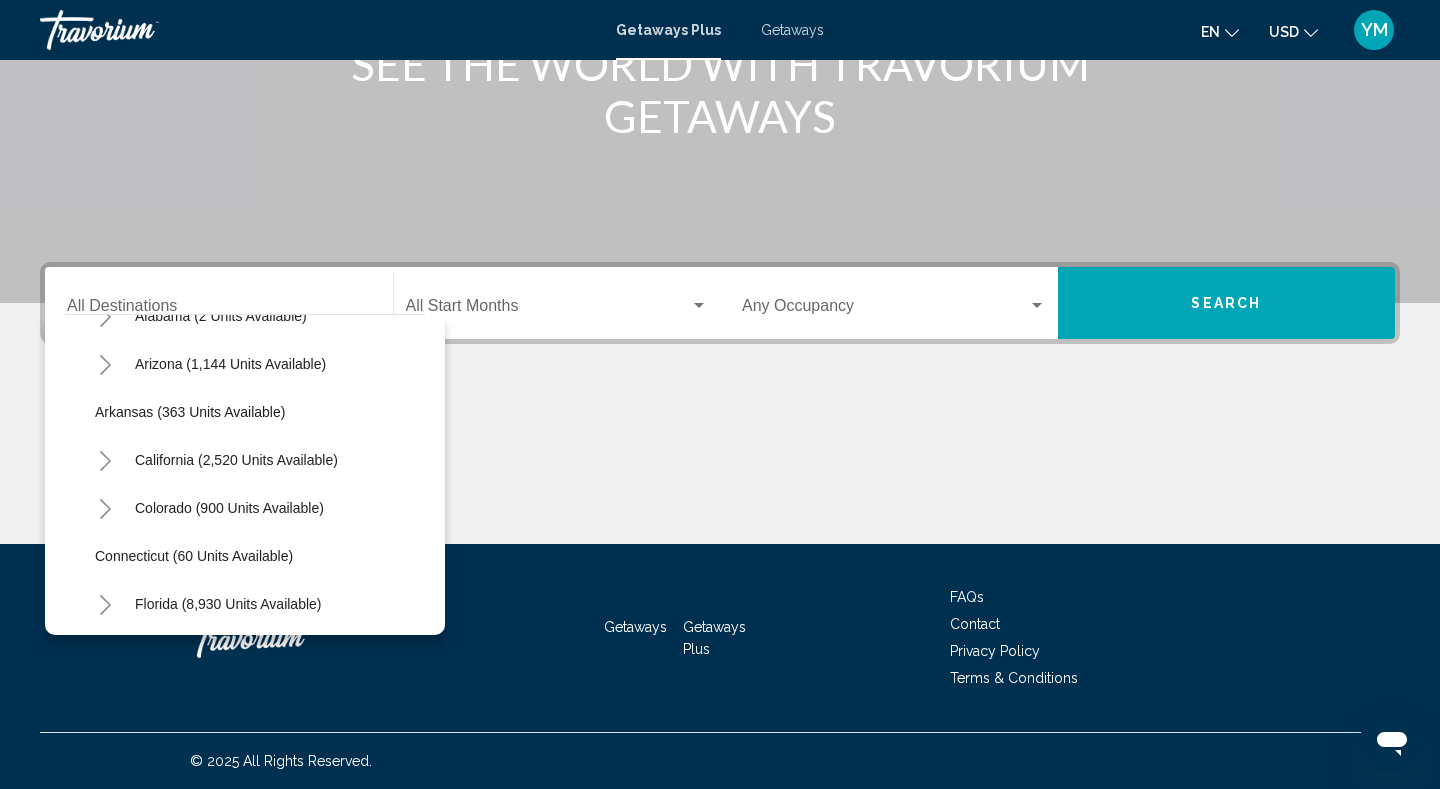 click 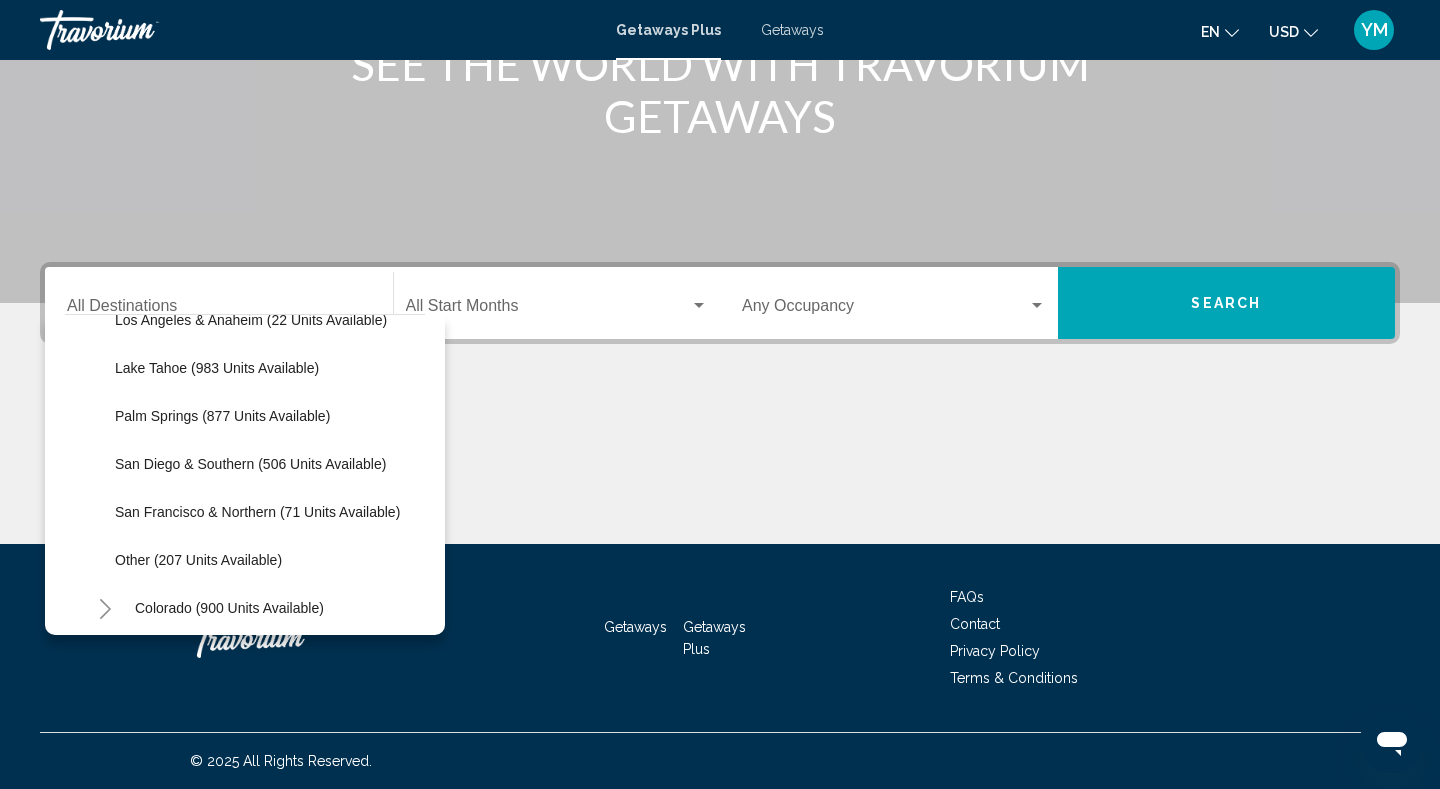 scroll, scrollTop: 327, scrollLeft: 0, axis: vertical 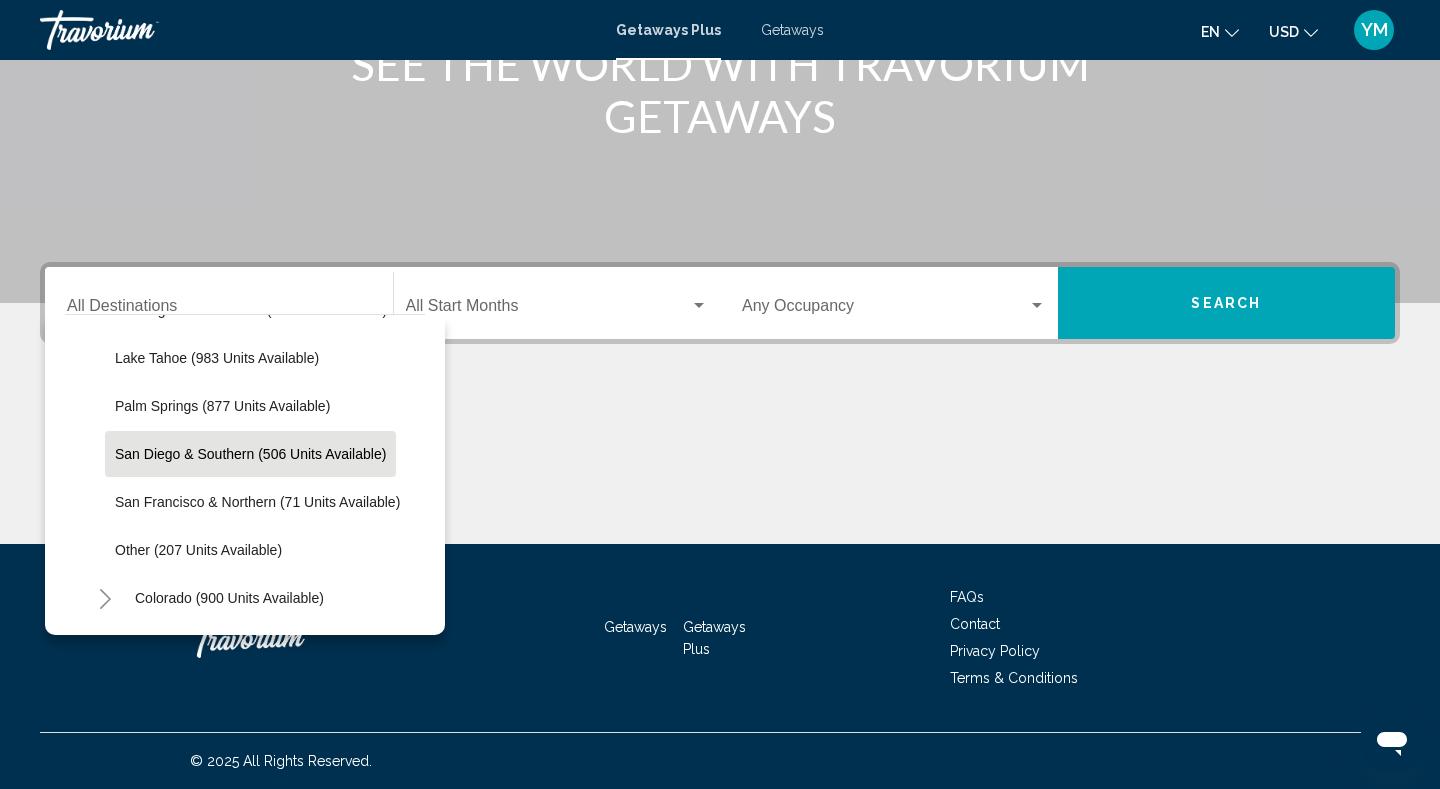 click on "San Diego & Southern (506 units available)" 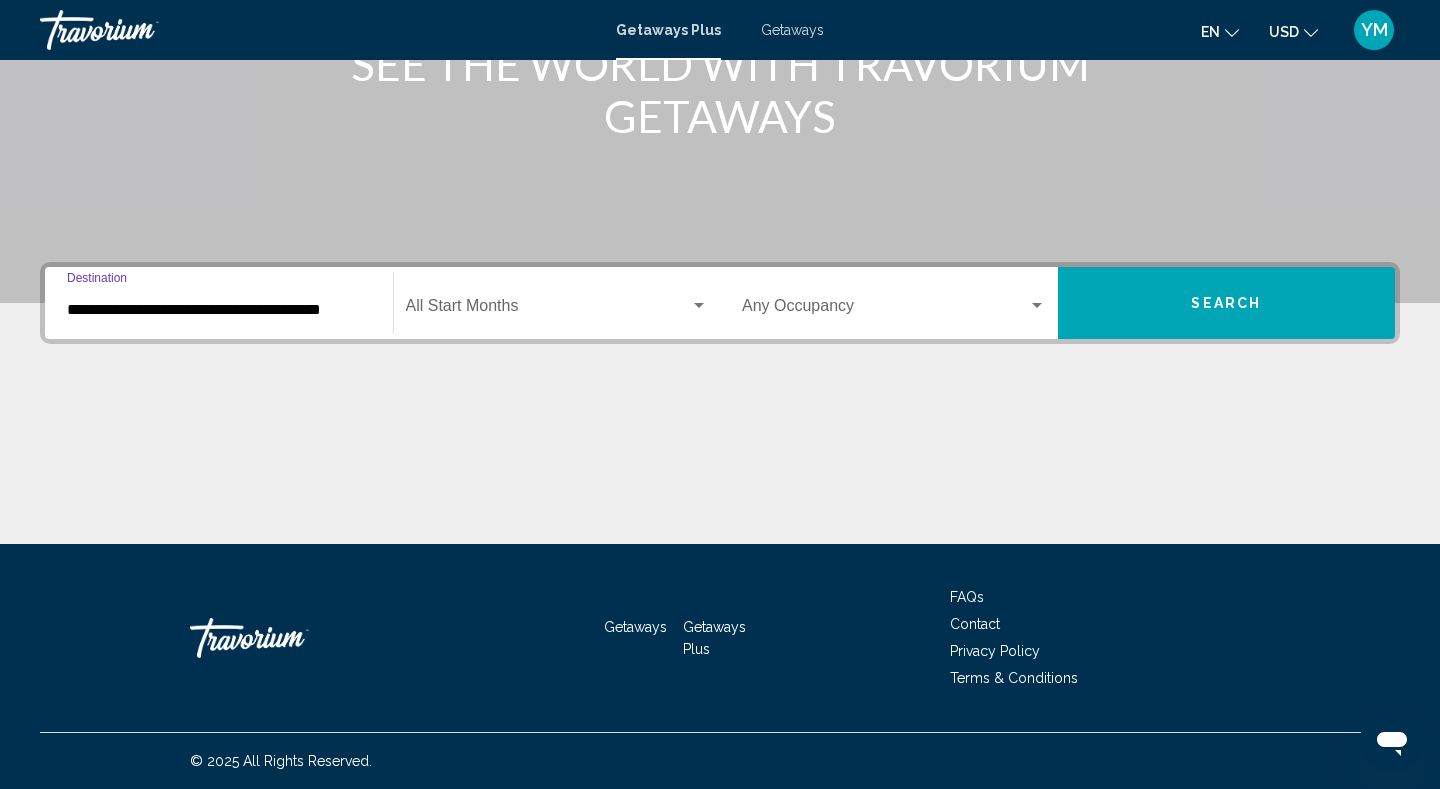 click at bounding box center (548, 310) 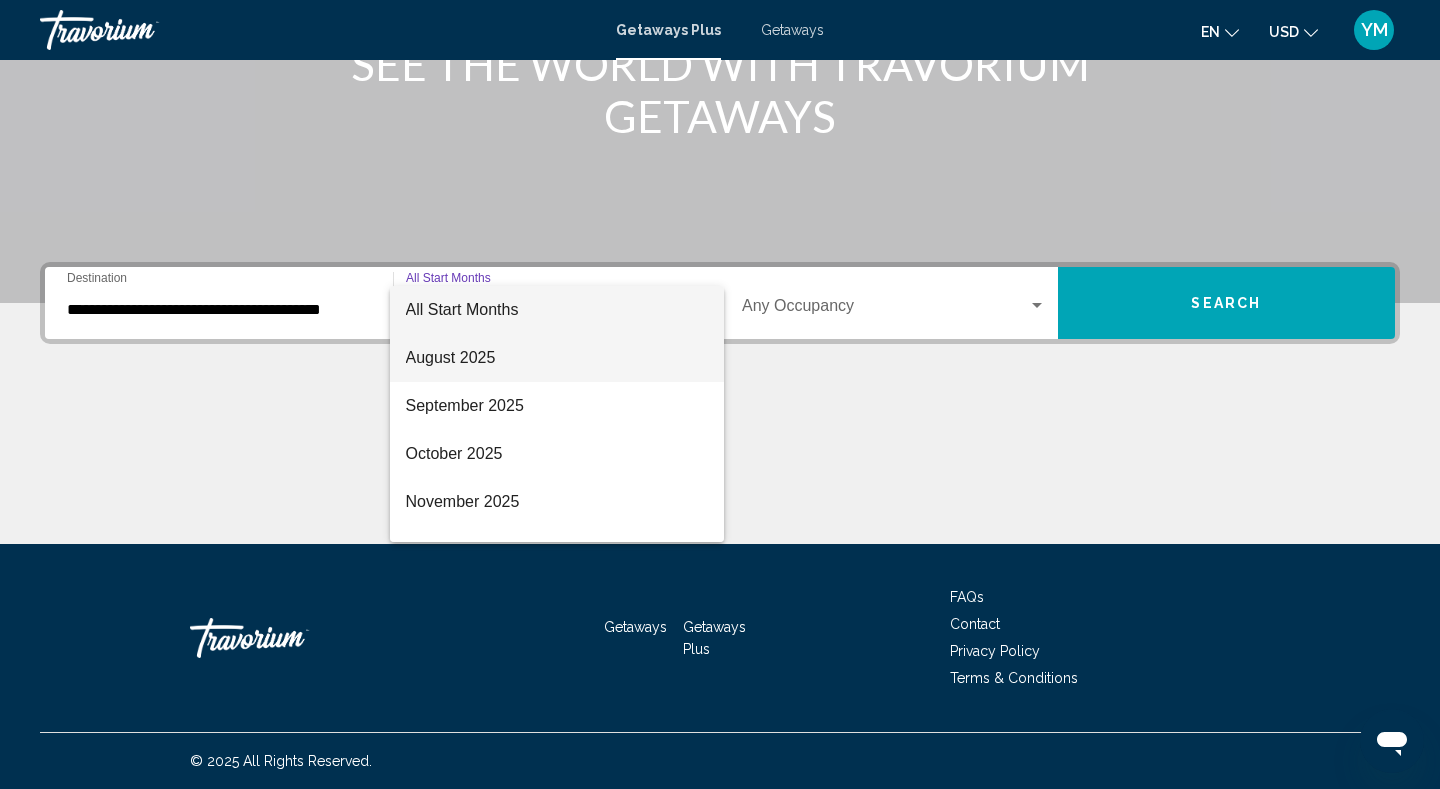 click on "August 2025" at bounding box center (557, 358) 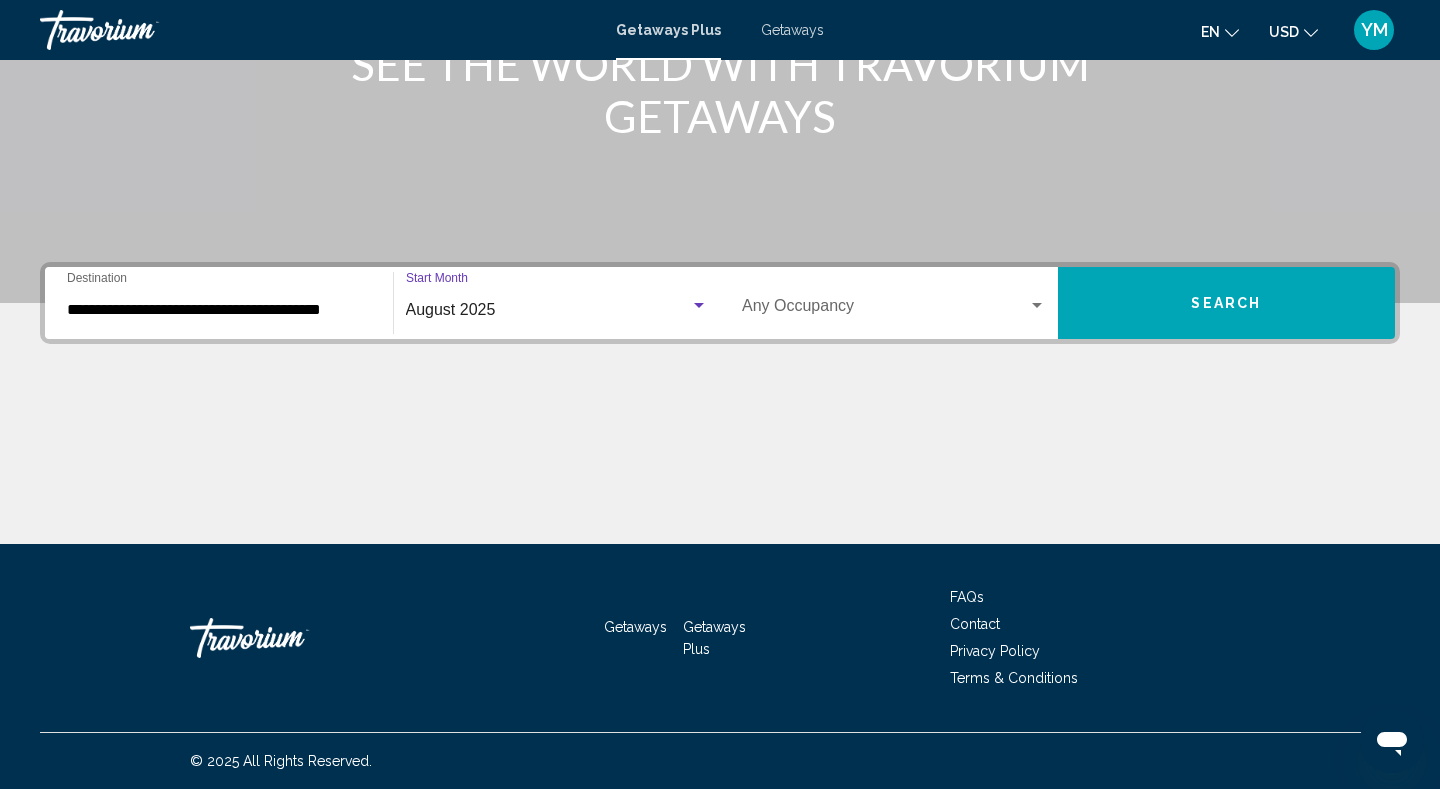 click on "Occupancy Any Occupancy" at bounding box center [894, 303] 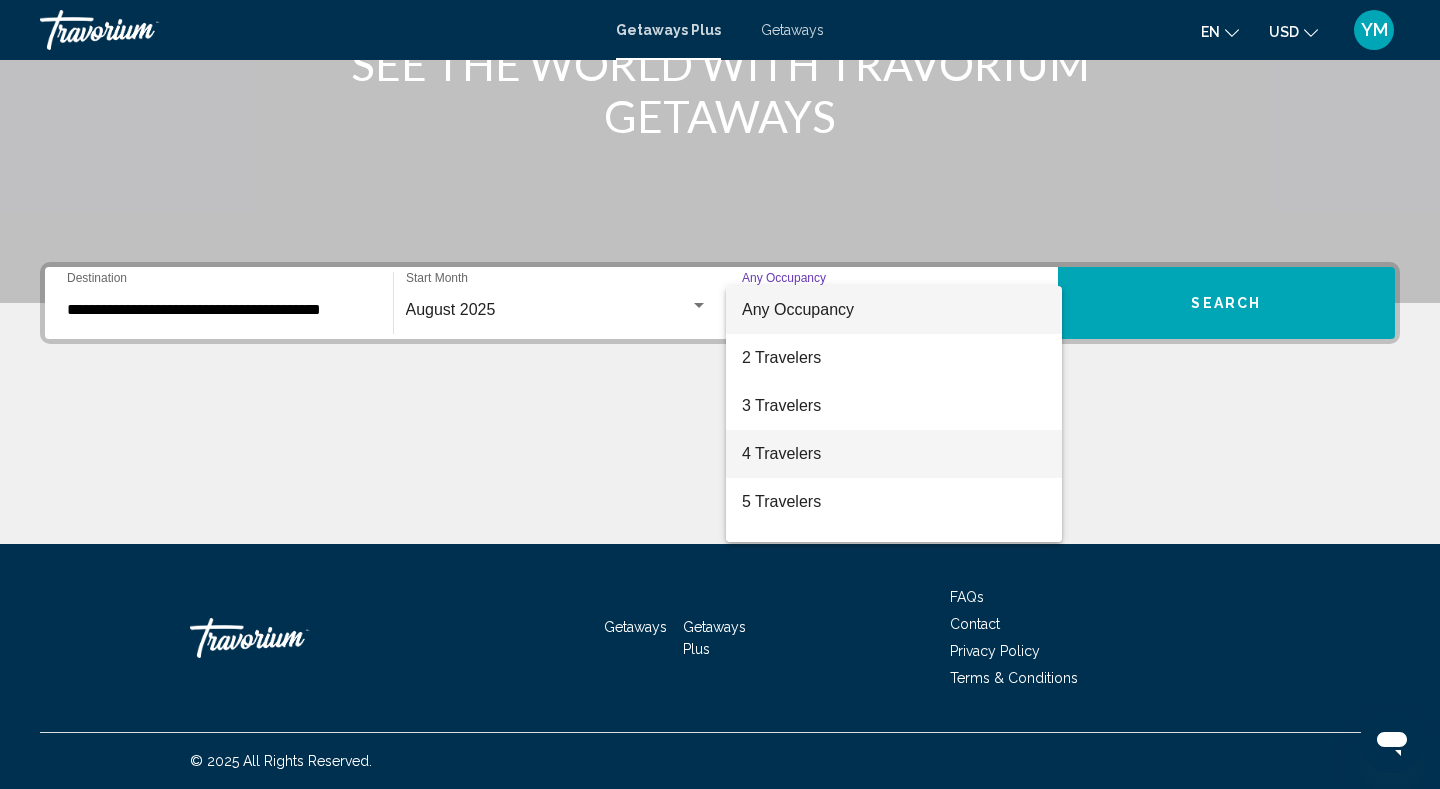 click on "4 Travelers" at bounding box center (894, 454) 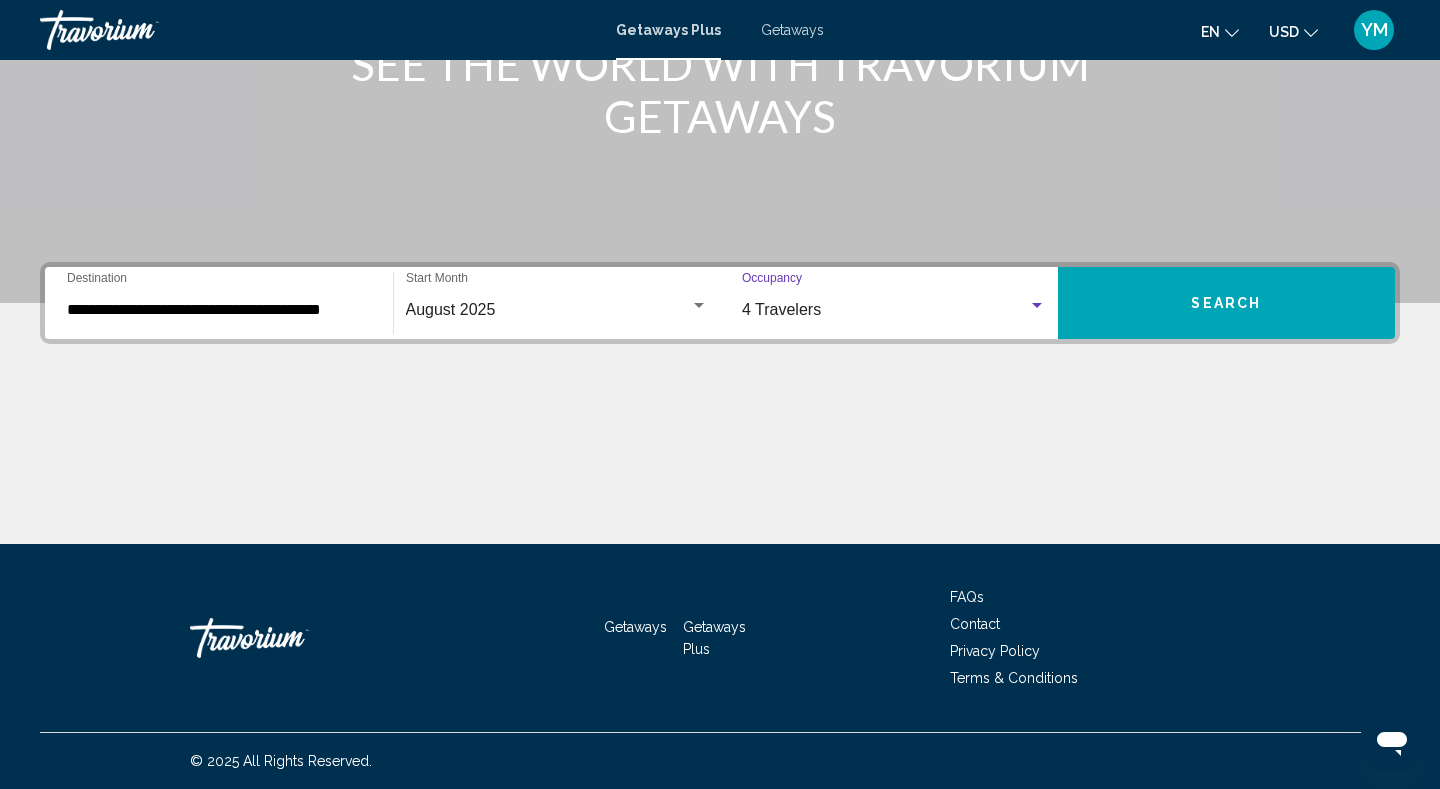 click on "Search" at bounding box center [1227, 303] 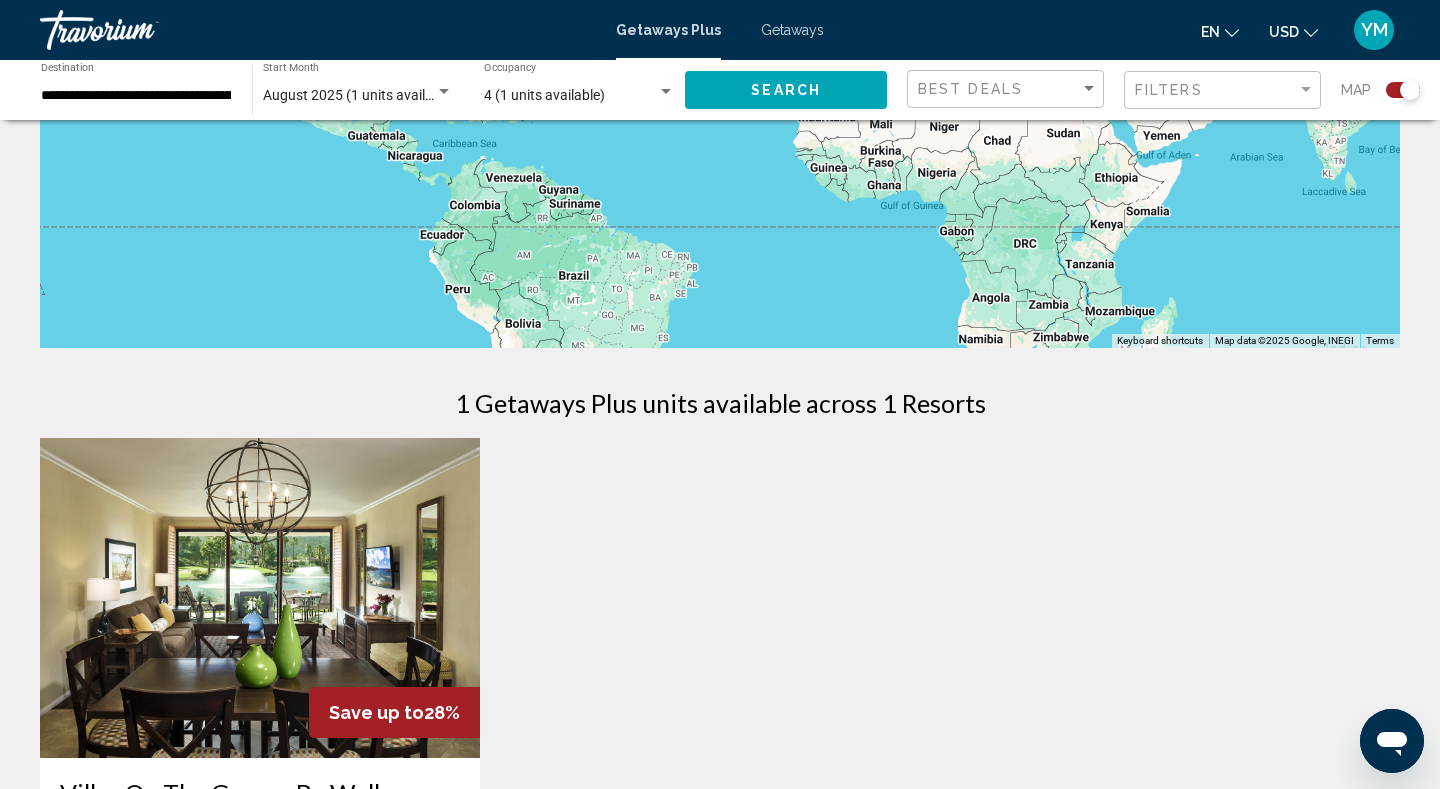 scroll, scrollTop: 403, scrollLeft: 0, axis: vertical 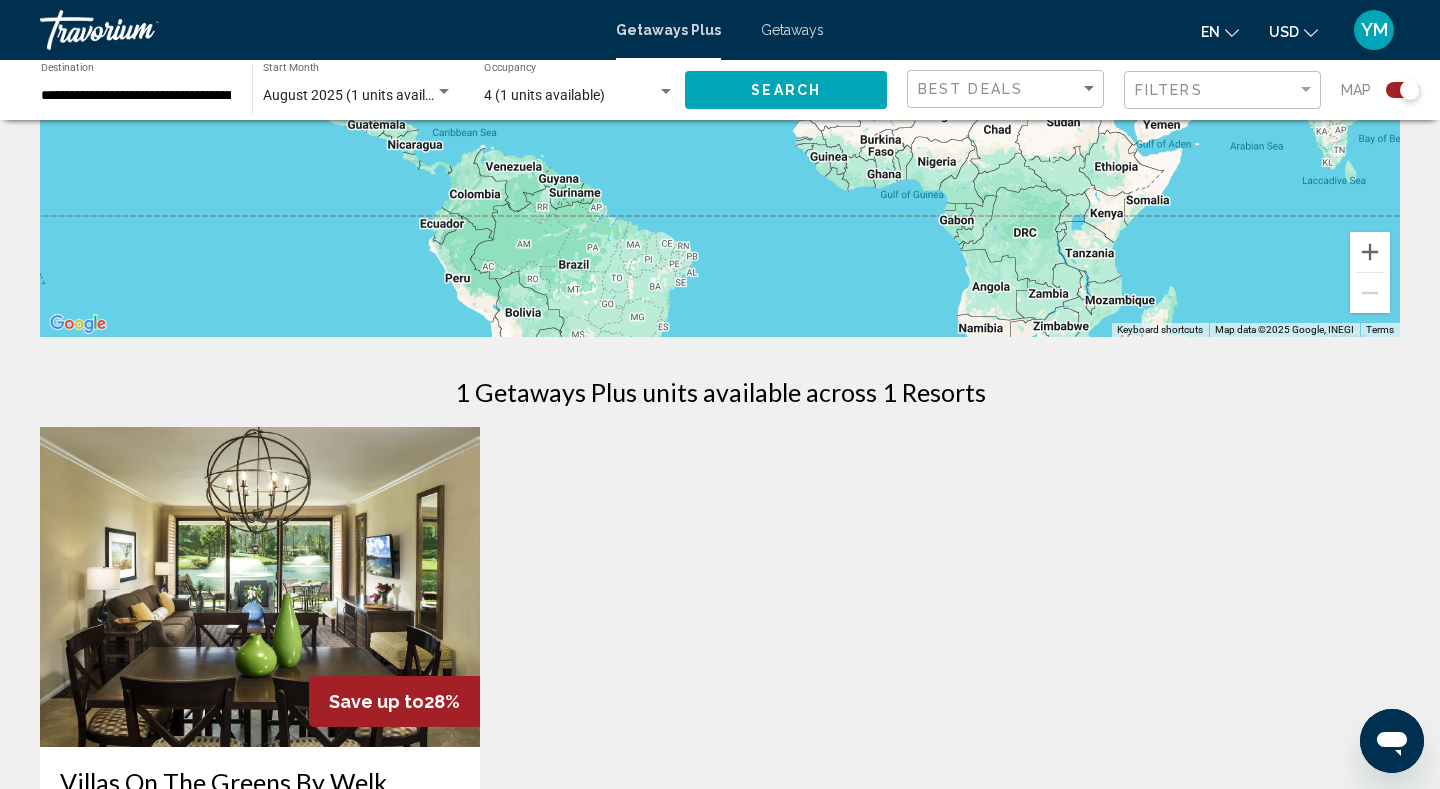 click 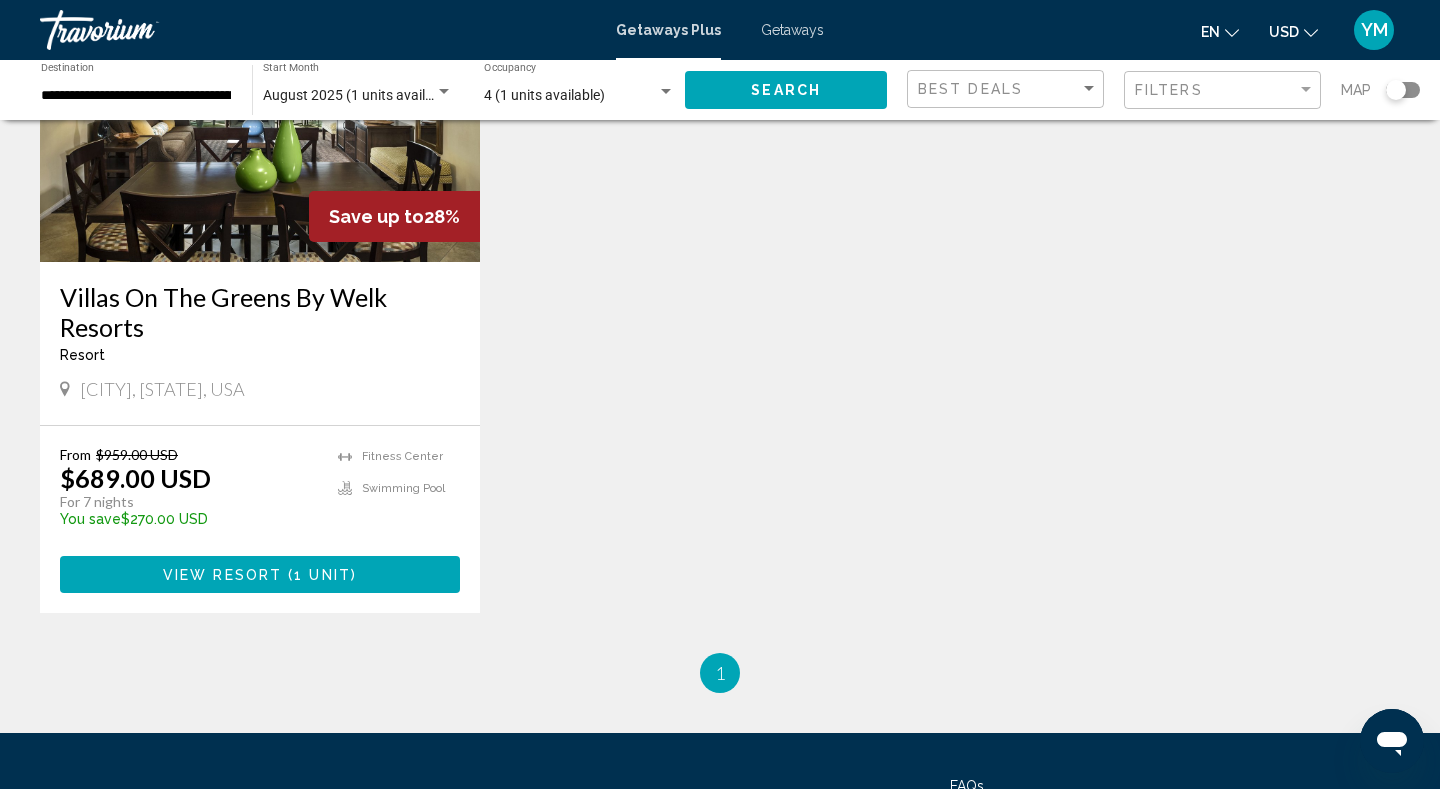 scroll, scrollTop: 304, scrollLeft: 0, axis: vertical 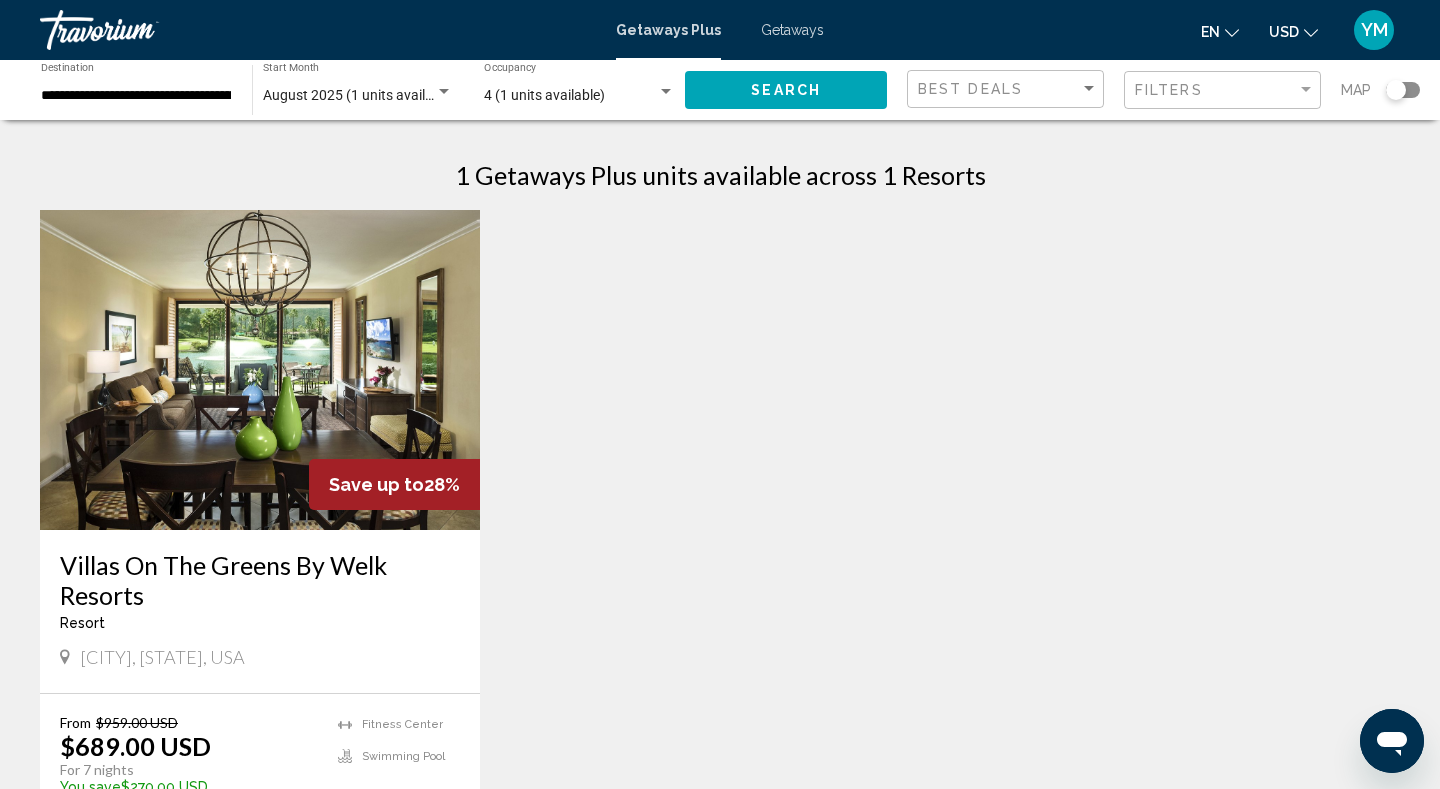 click on "**********" at bounding box center [136, 96] 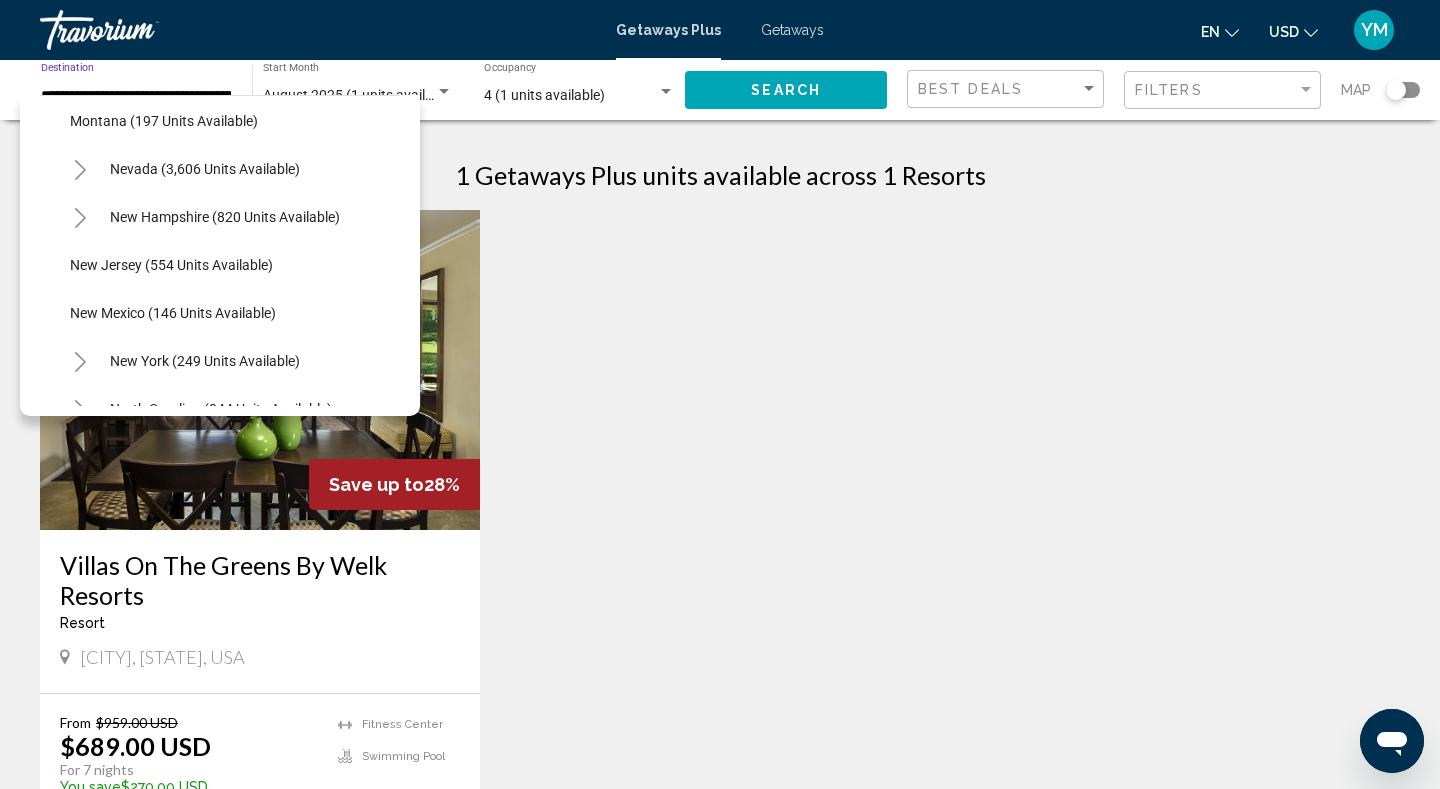 scroll, scrollTop: 1454, scrollLeft: 0, axis: vertical 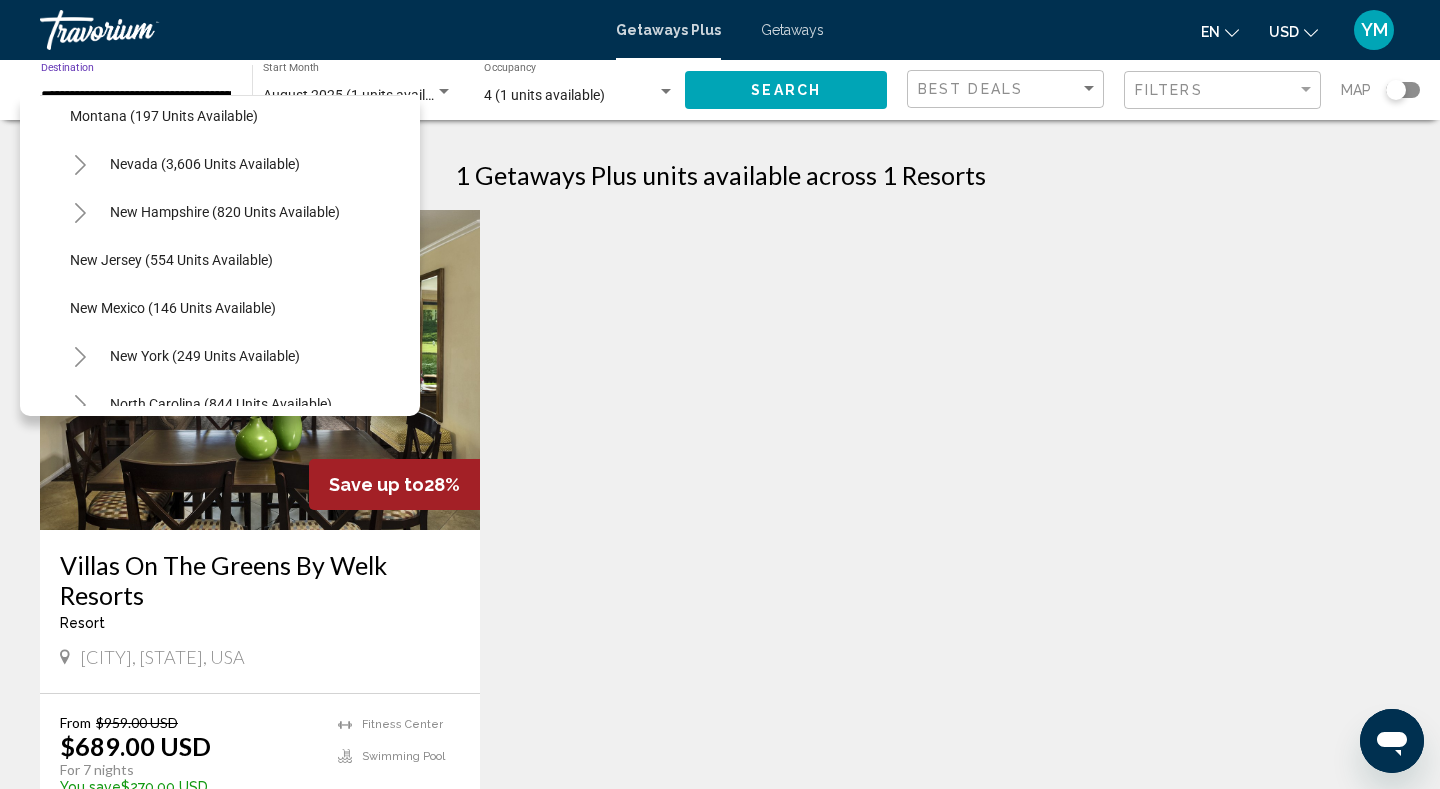 click 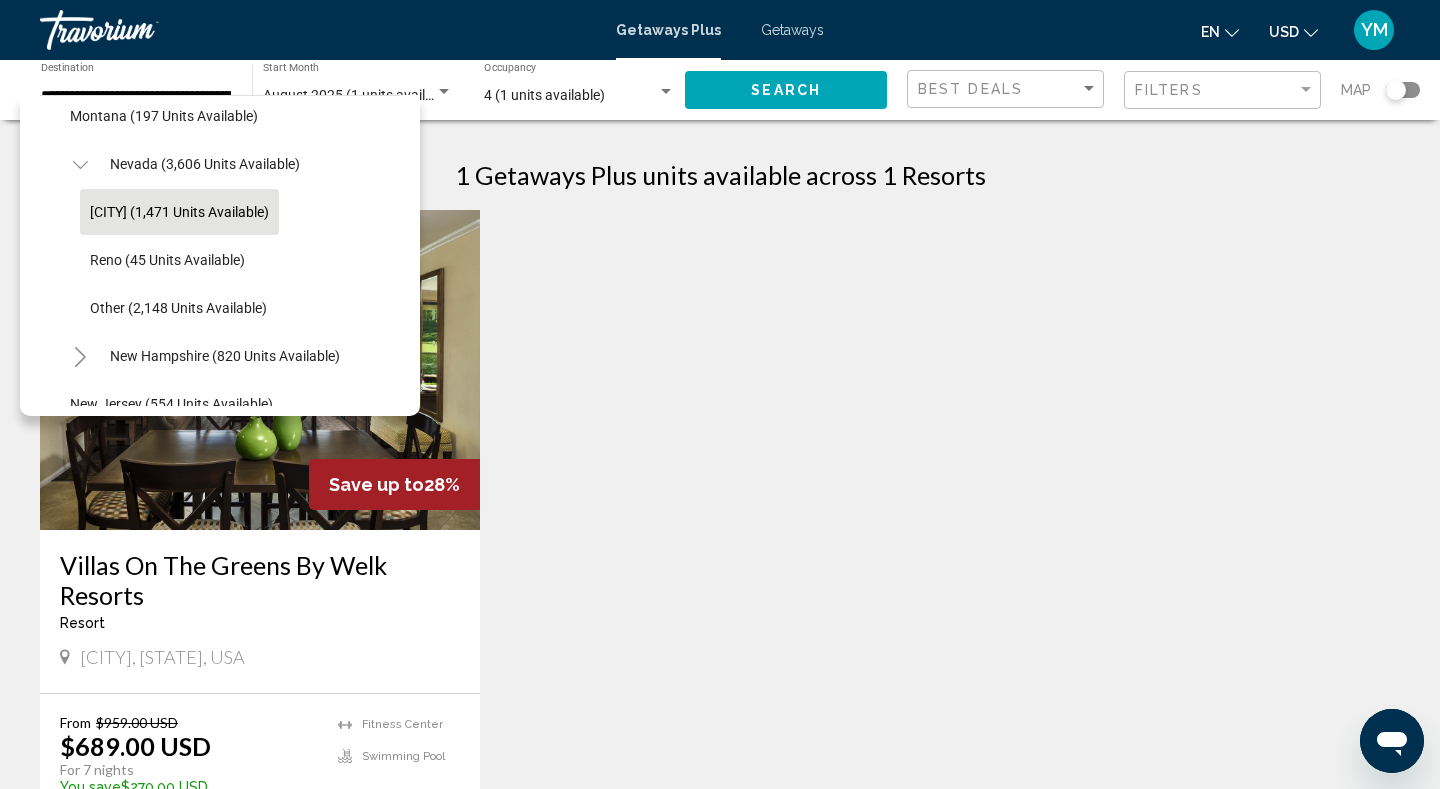 click on "[CITY] (1,471 units available)" 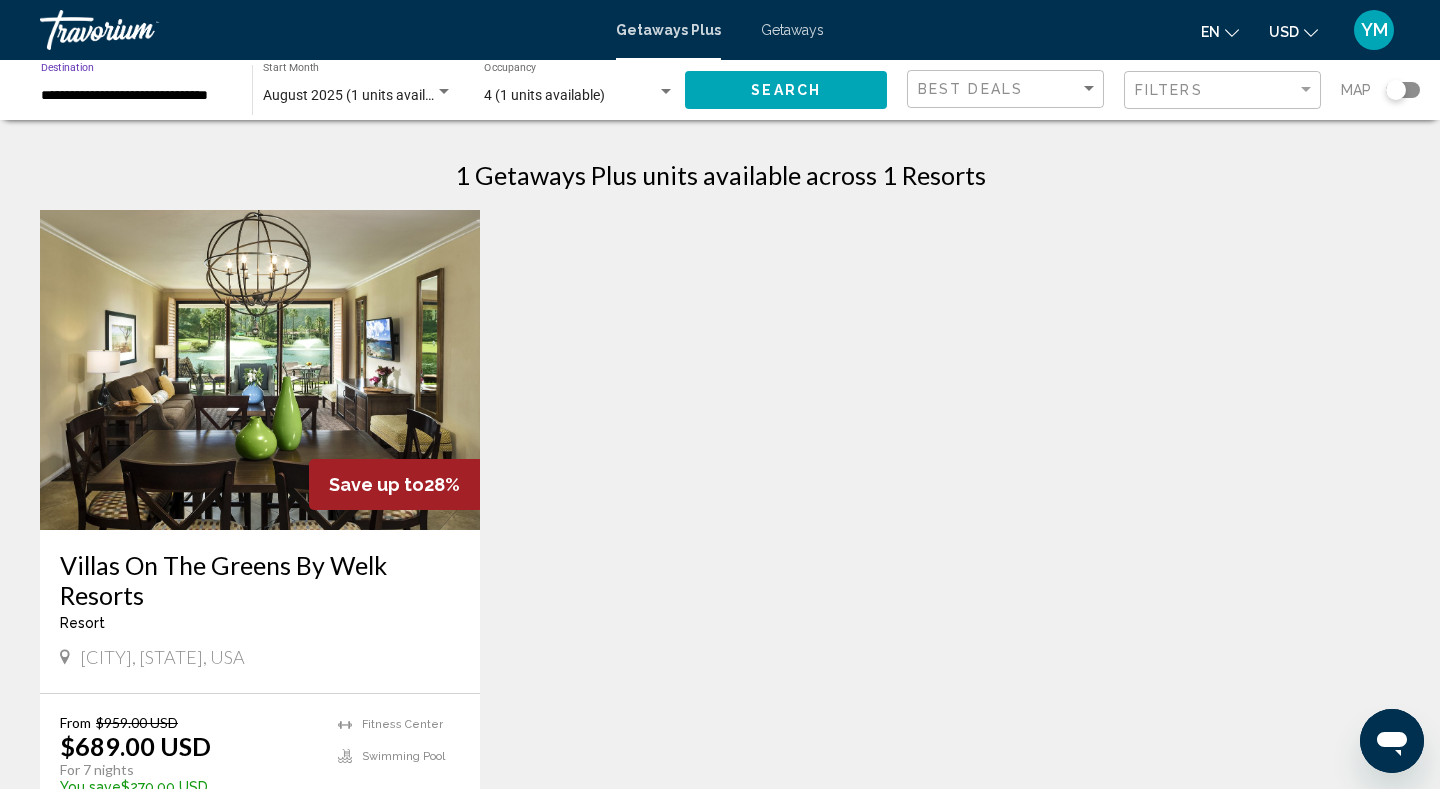 click on "August 2025 (1 units available)" at bounding box center (359, 95) 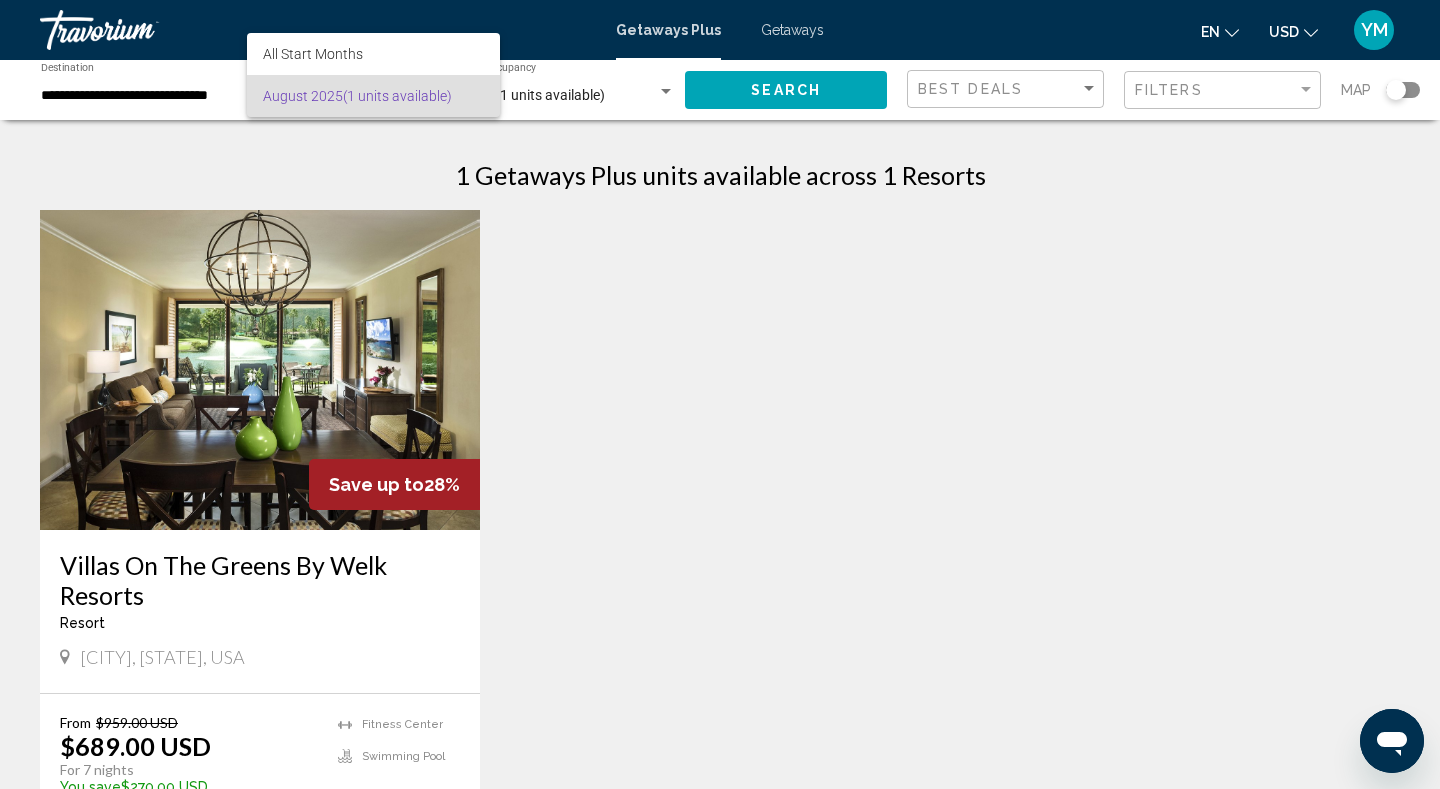 click at bounding box center (720, 394) 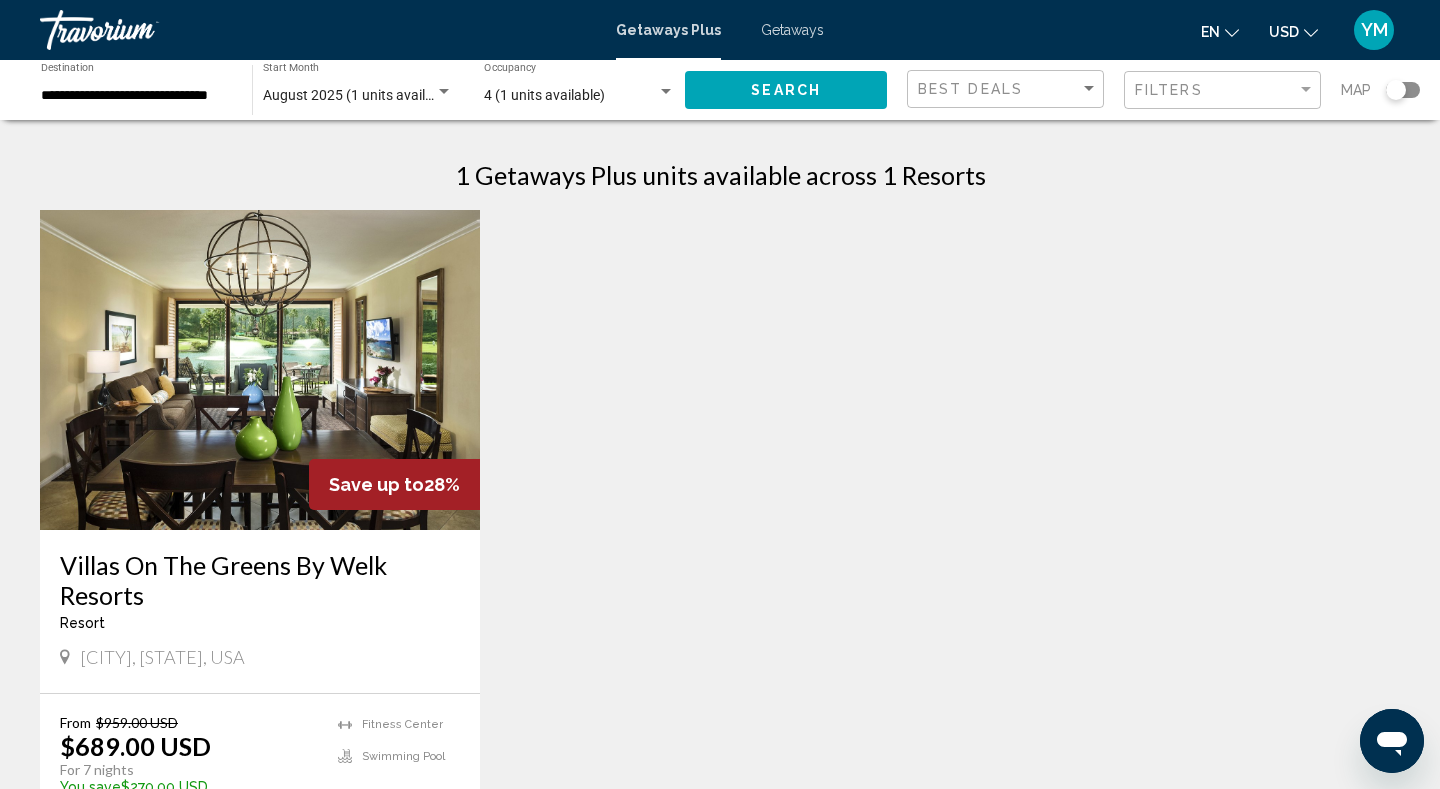 click on "Search" 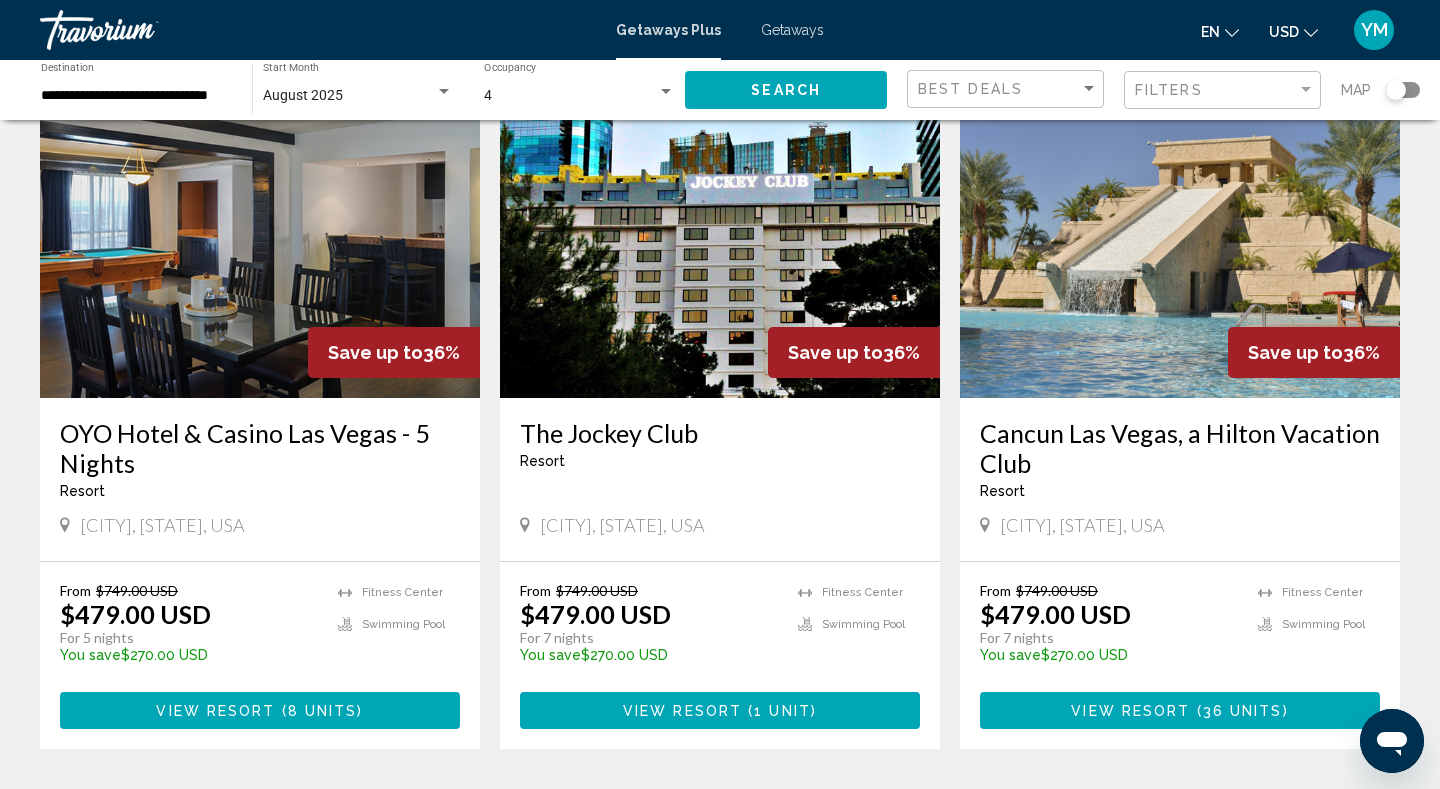 scroll, scrollTop: 1549, scrollLeft: 0, axis: vertical 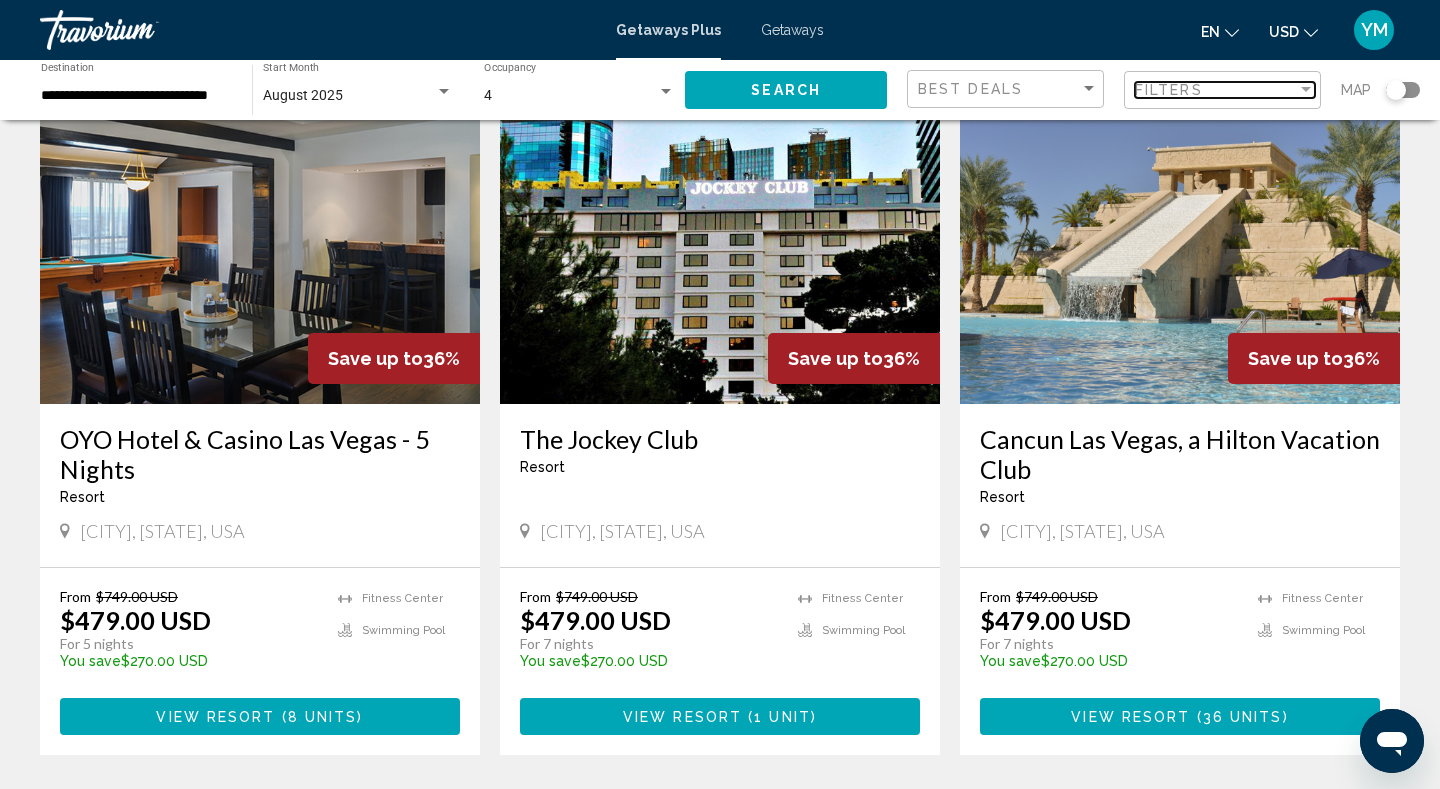 click on "Filters" at bounding box center [1169, 90] 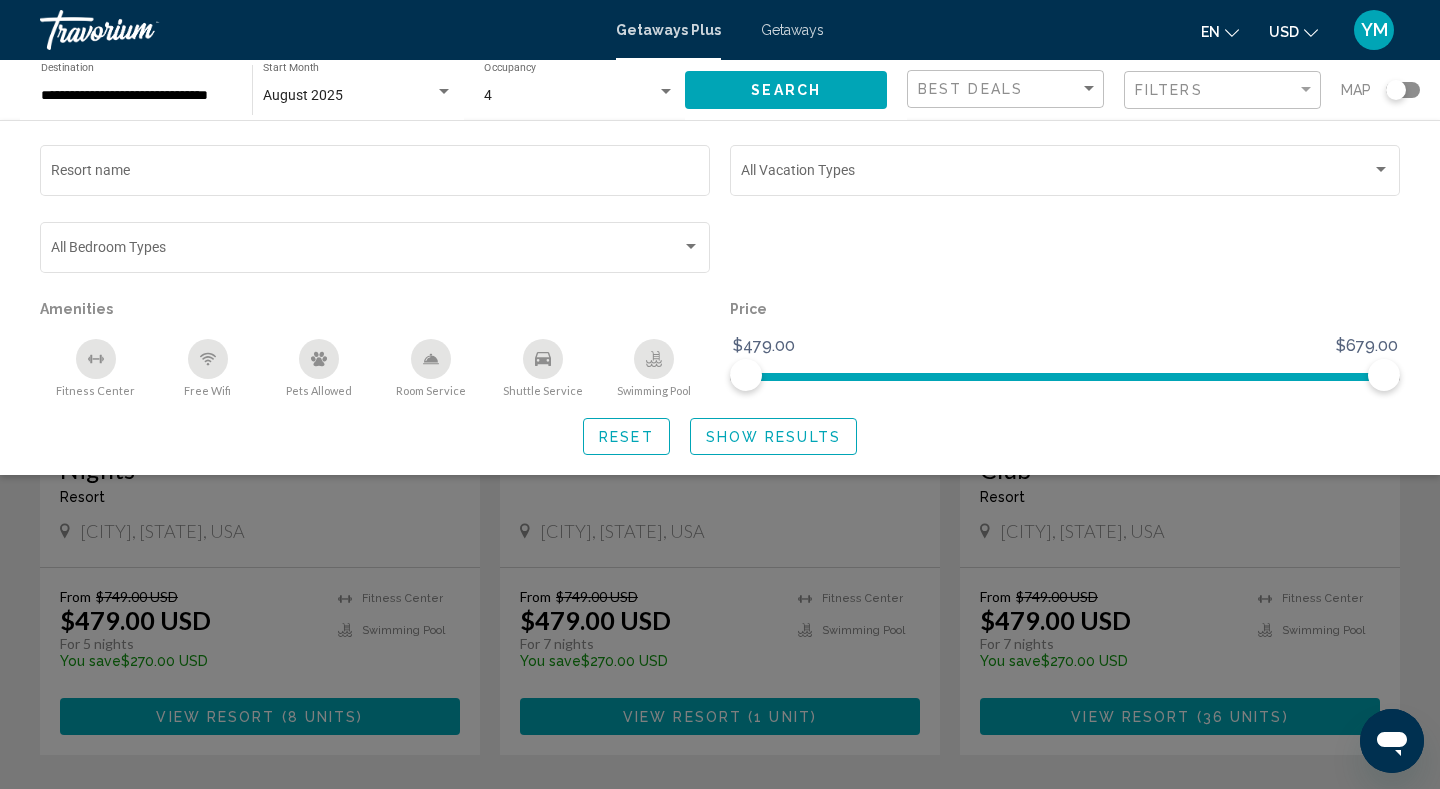 click 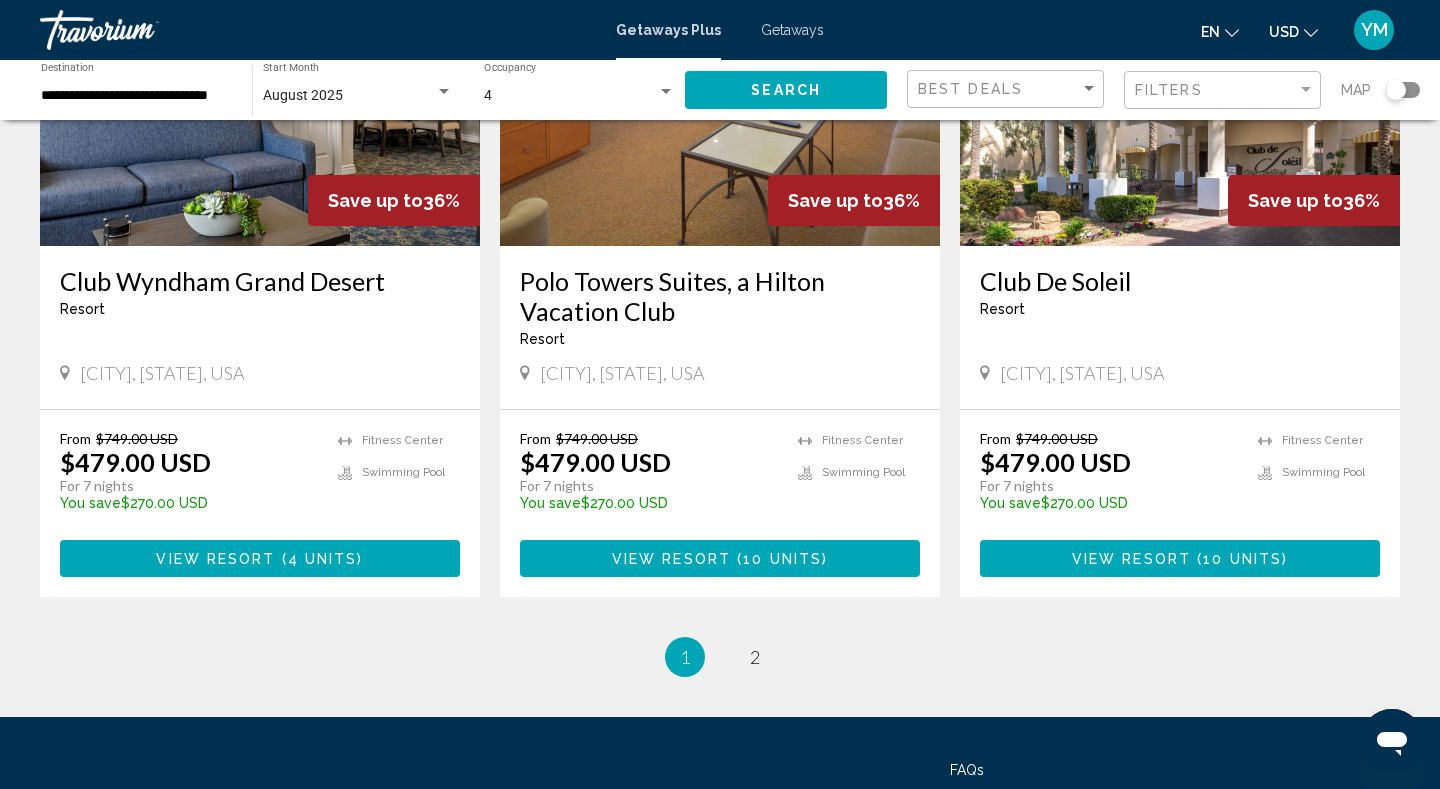 scroll, scrollTop: 2421, scrollLeft: 0, axis: vertical 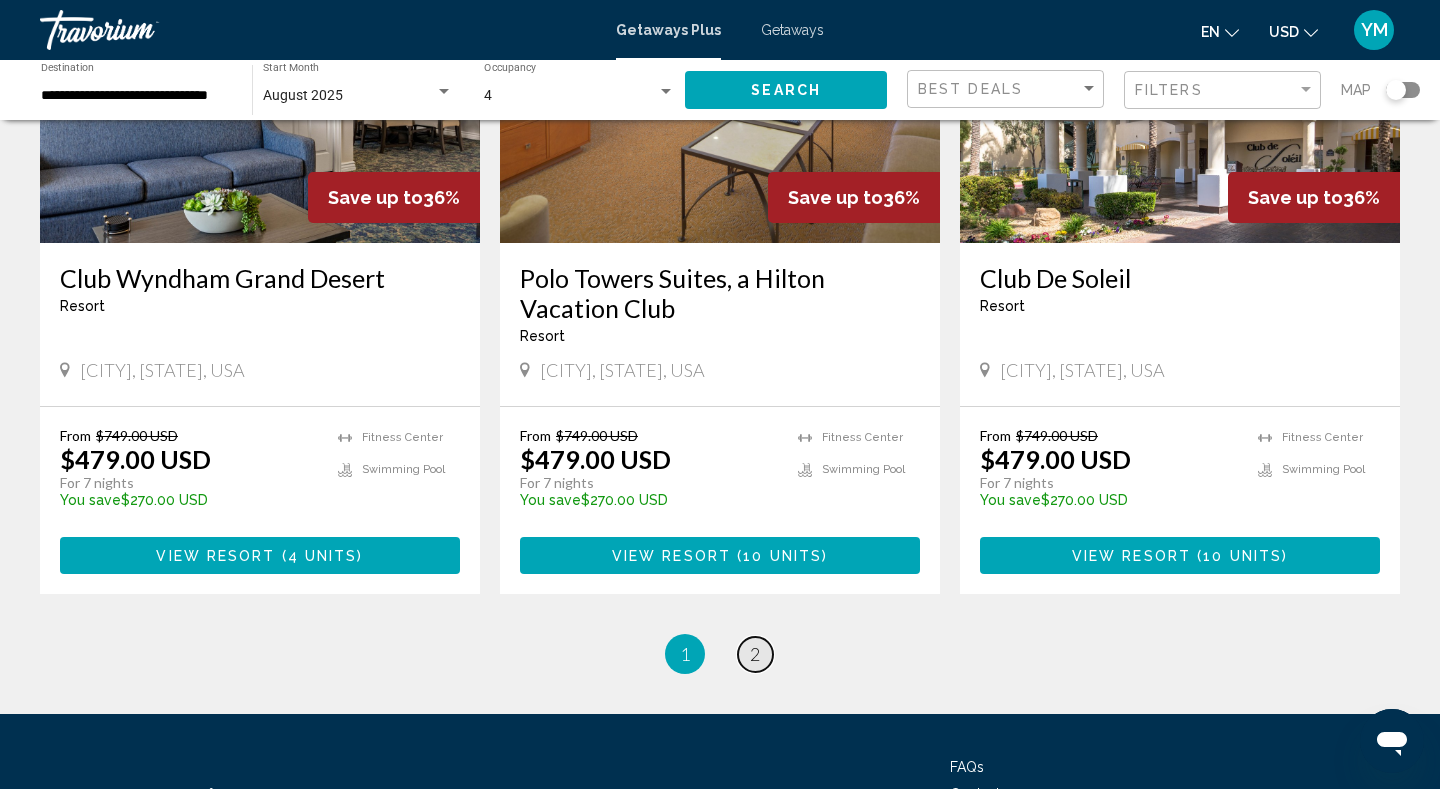 click on "page  2" at bounding box center [755, 654] 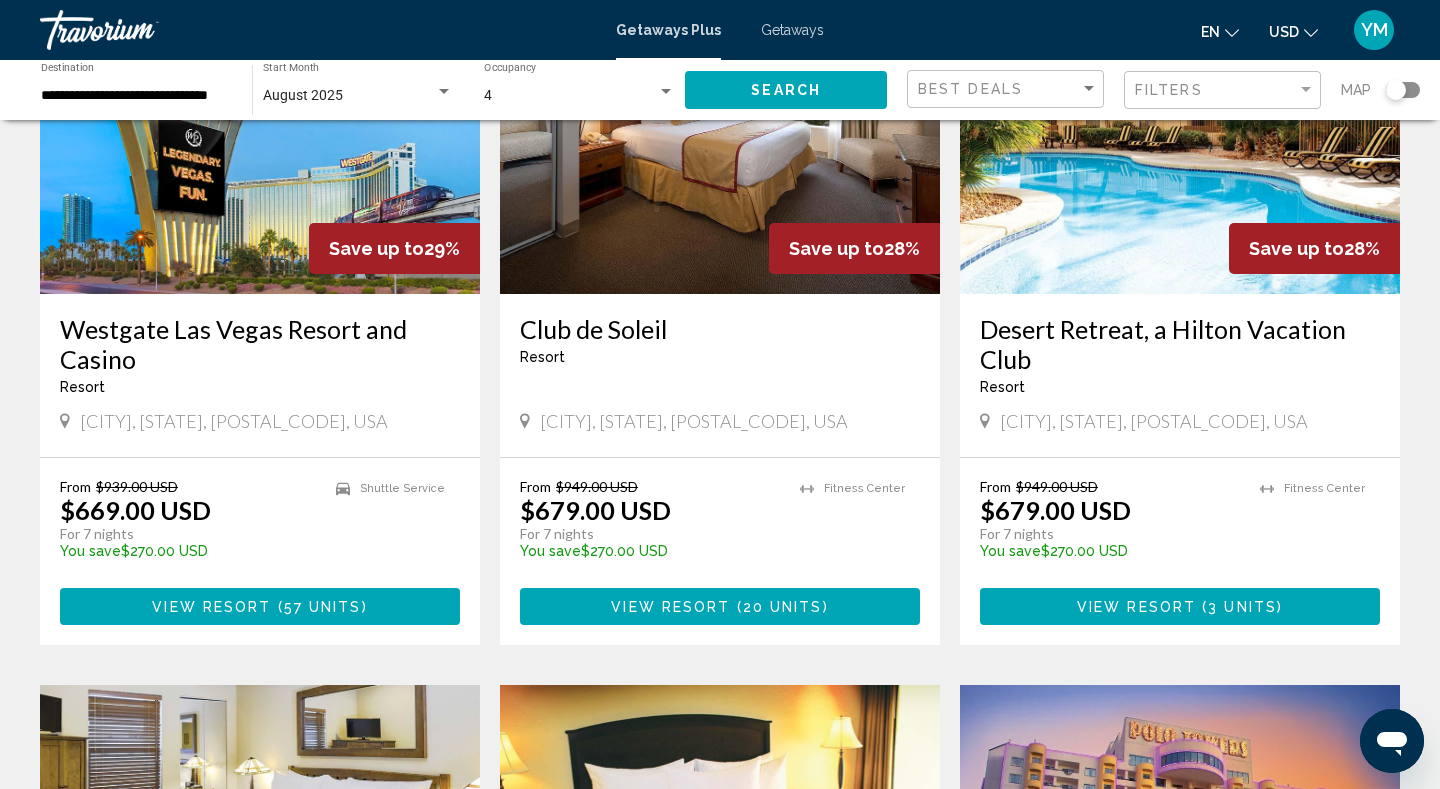 scroll, scrollTop: 243, scrollLeft: 0, axis: vertical 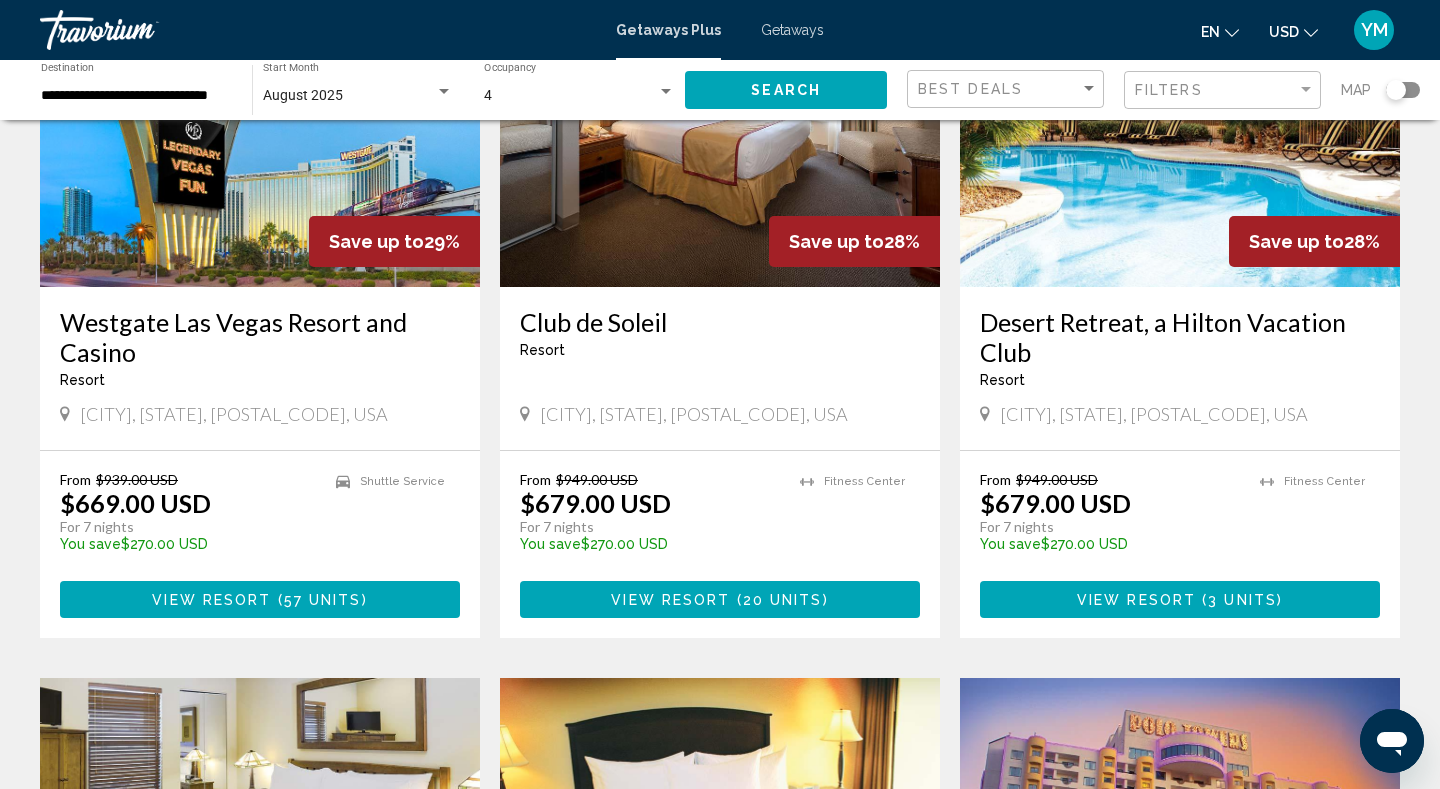 click on "Westgate Las Vegas Resort and Casino" at bounding box center (260, 337) 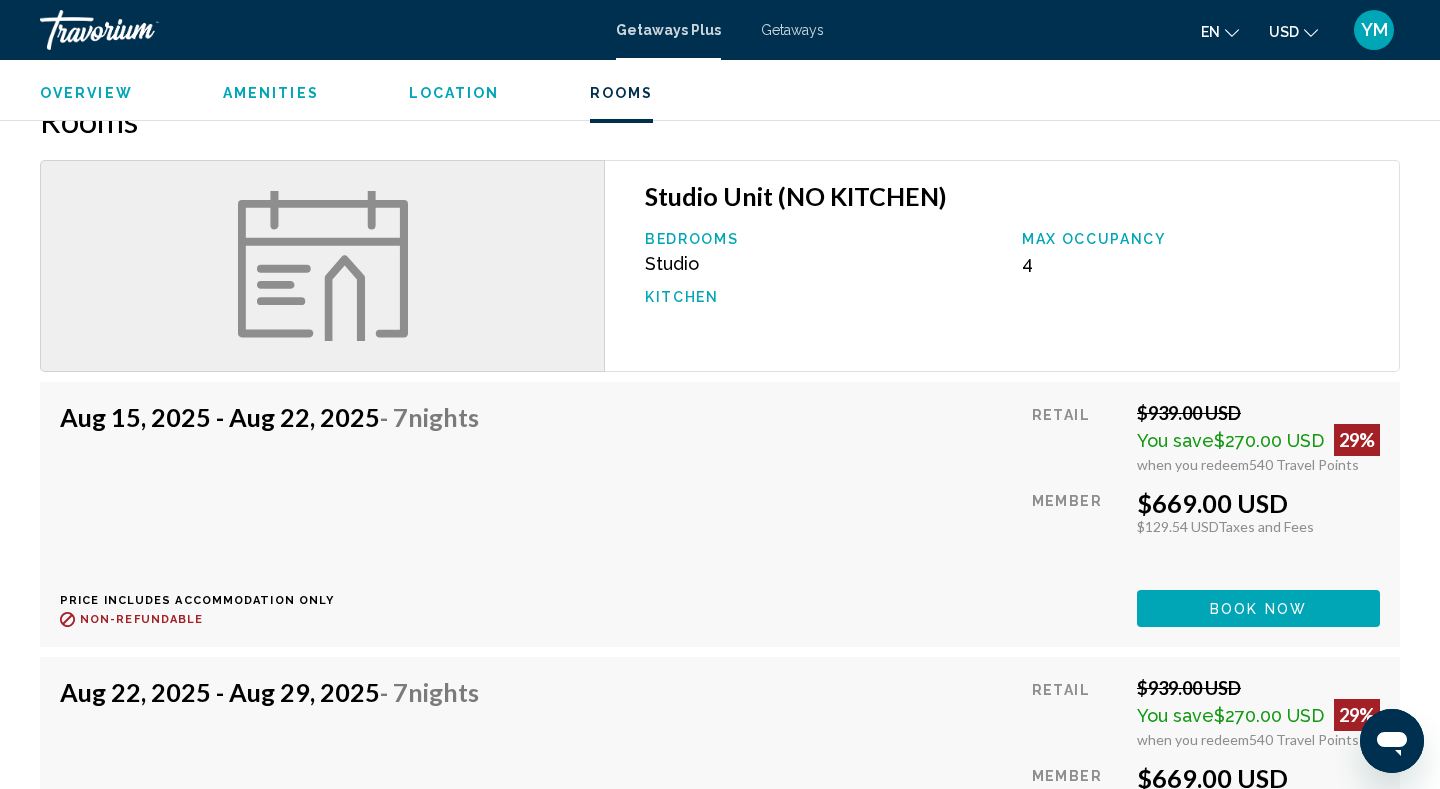 scroll, scrollTop: 1781, scrollLeft: 0, axis: vertical 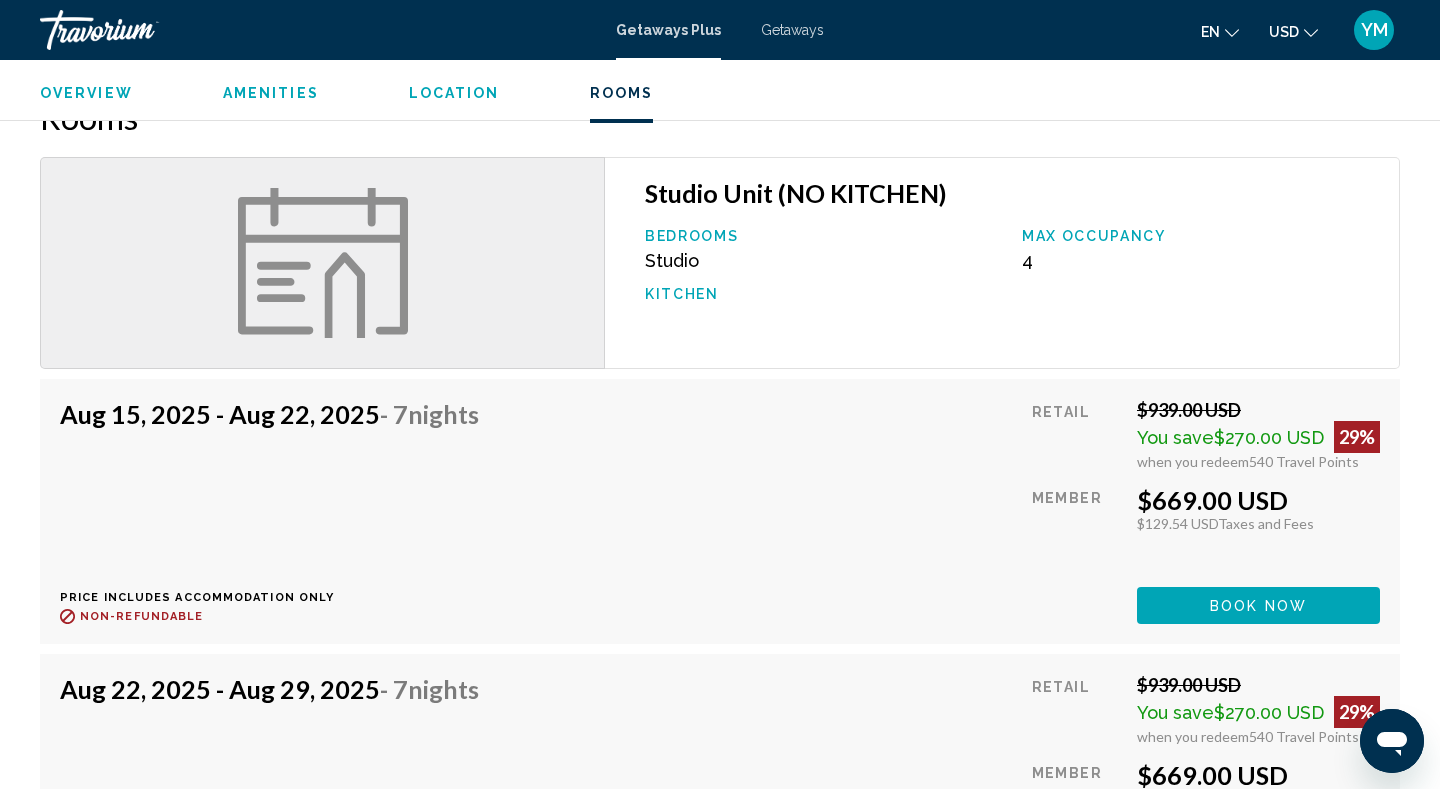 click on "Getaways" at bounding box center (792, 30) 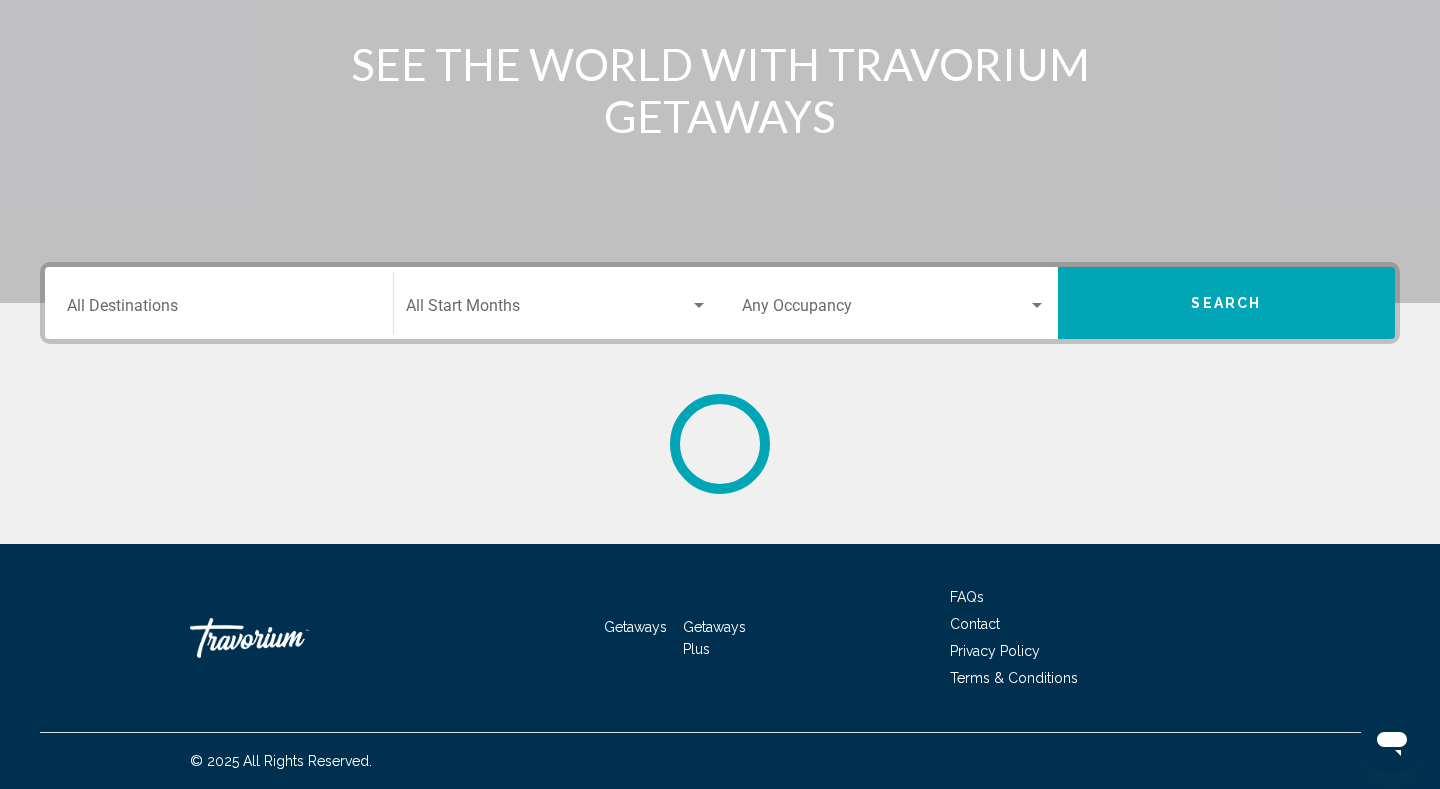 scroll, scrollTop: 0, scrollLeft: 0, axis: both 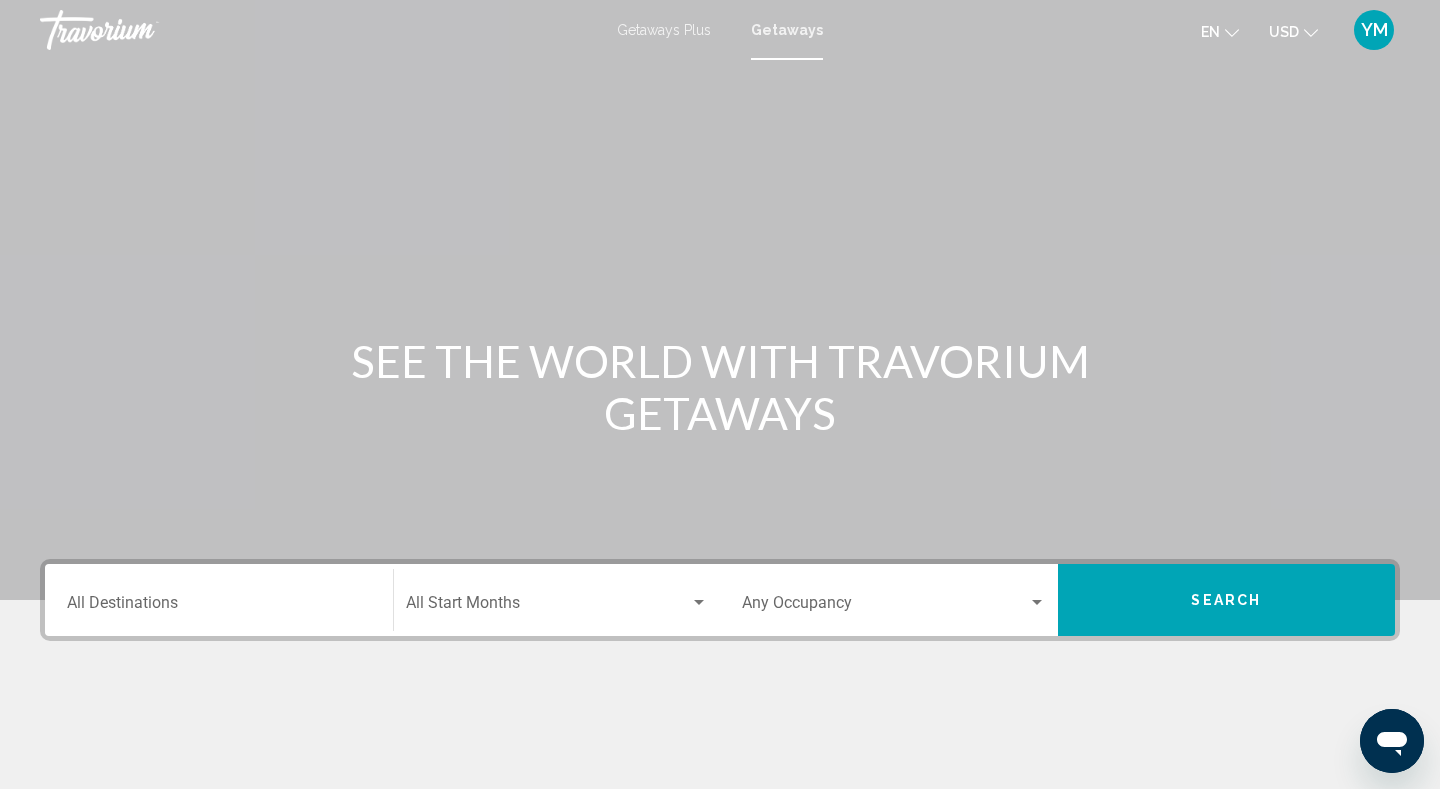 click on "Destination All Destinations" at bounding box center [219, 607] 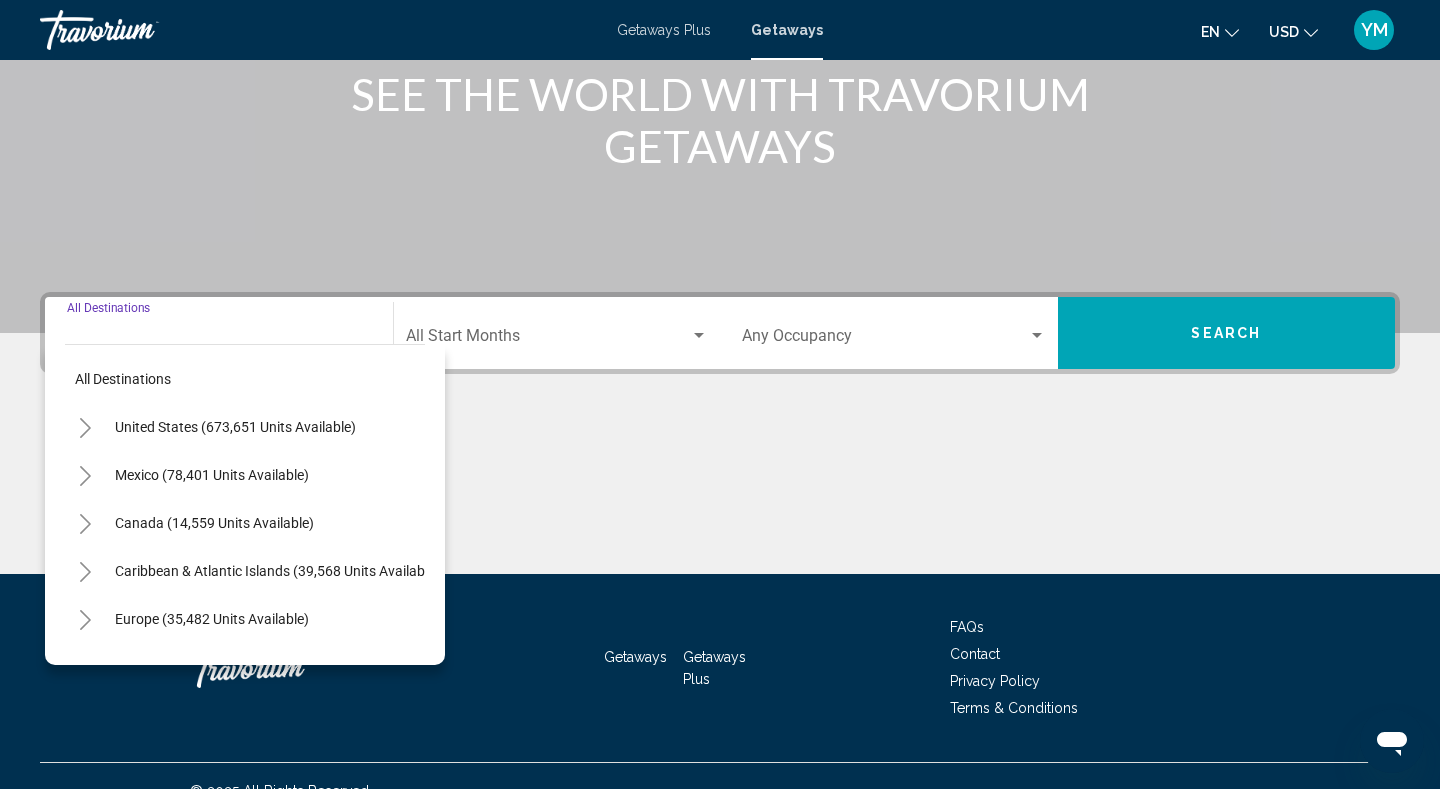 scroll, scrollTop: 297, scrollLeft: 0, axis: vertical 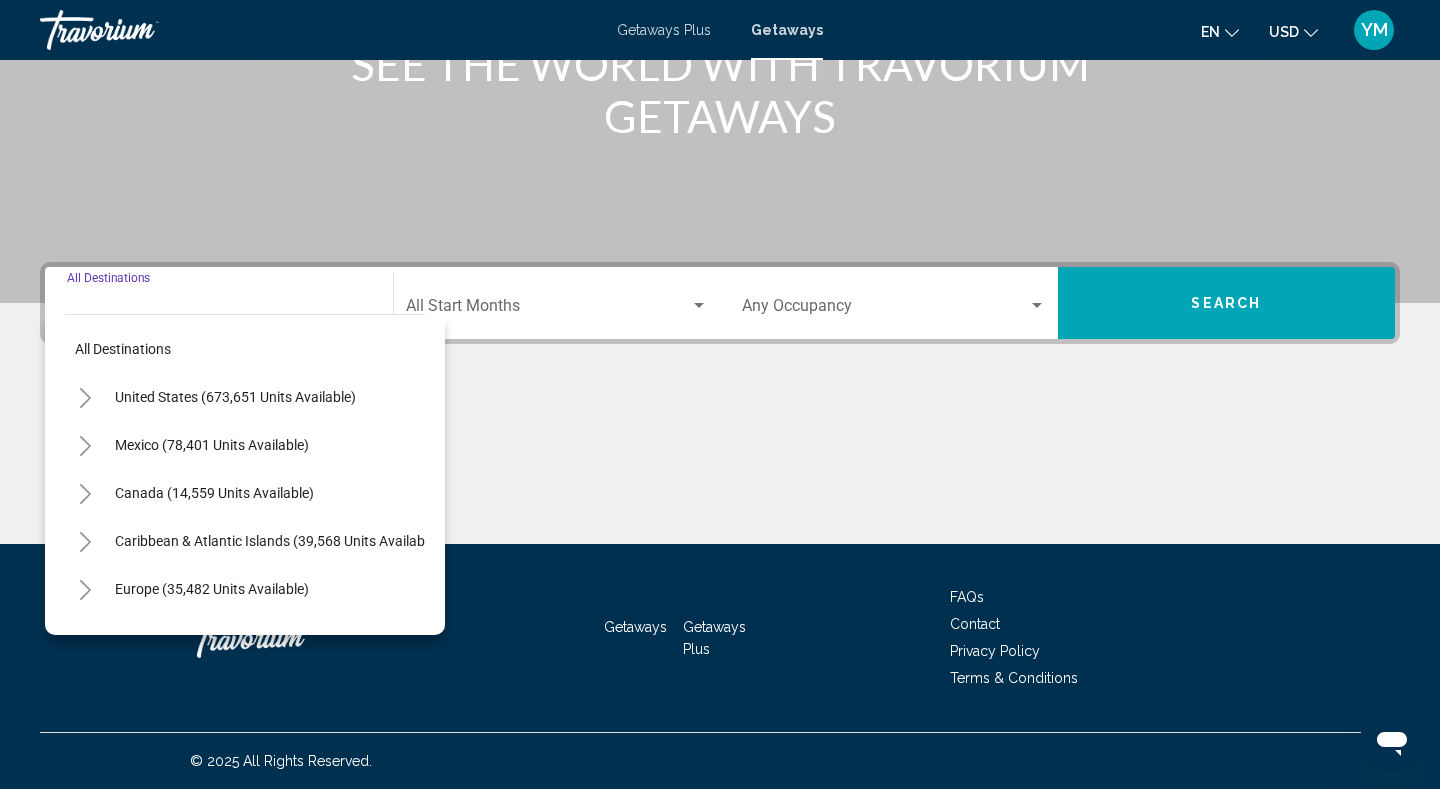click 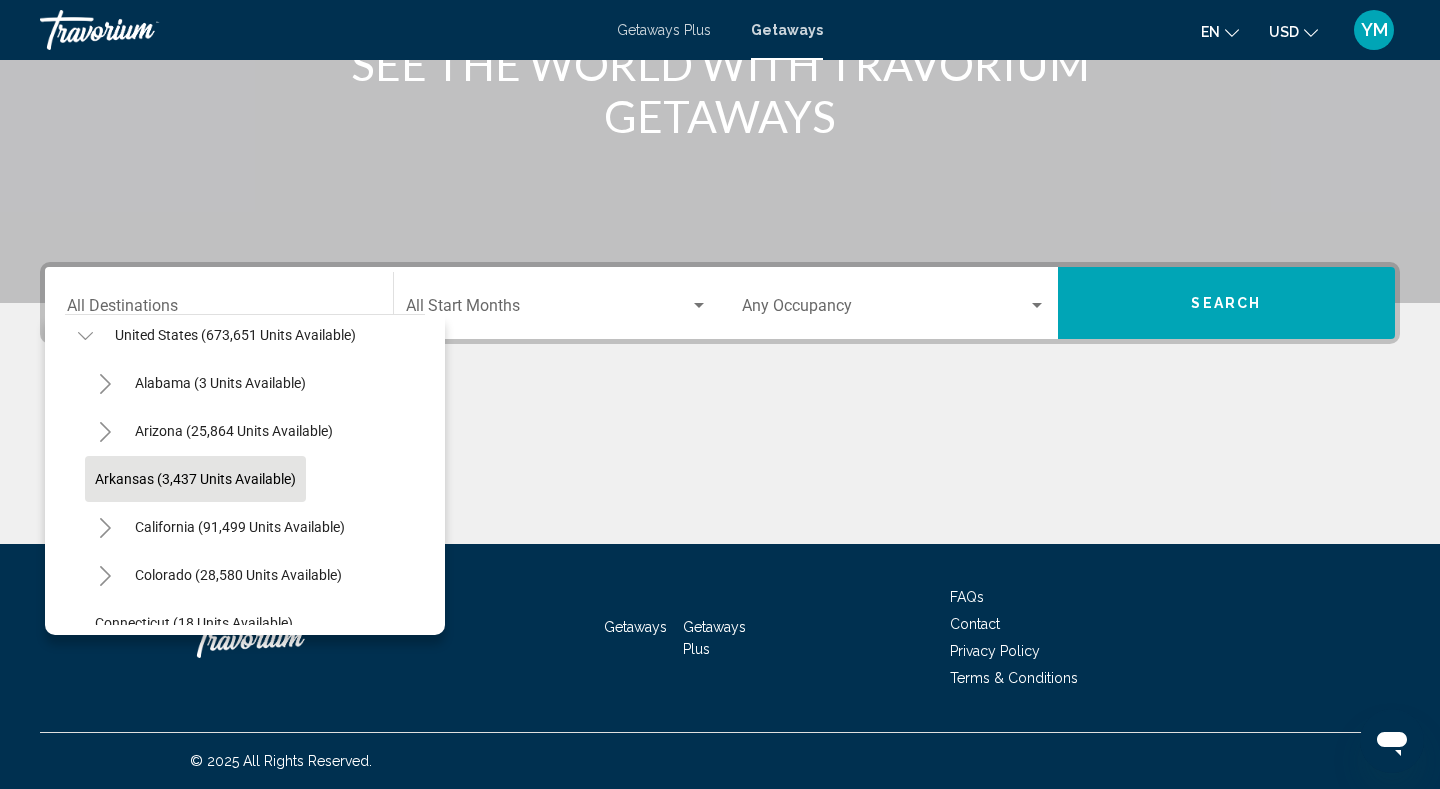 scroll, scrollTop: 62, scrollLeft: 1, axis: both 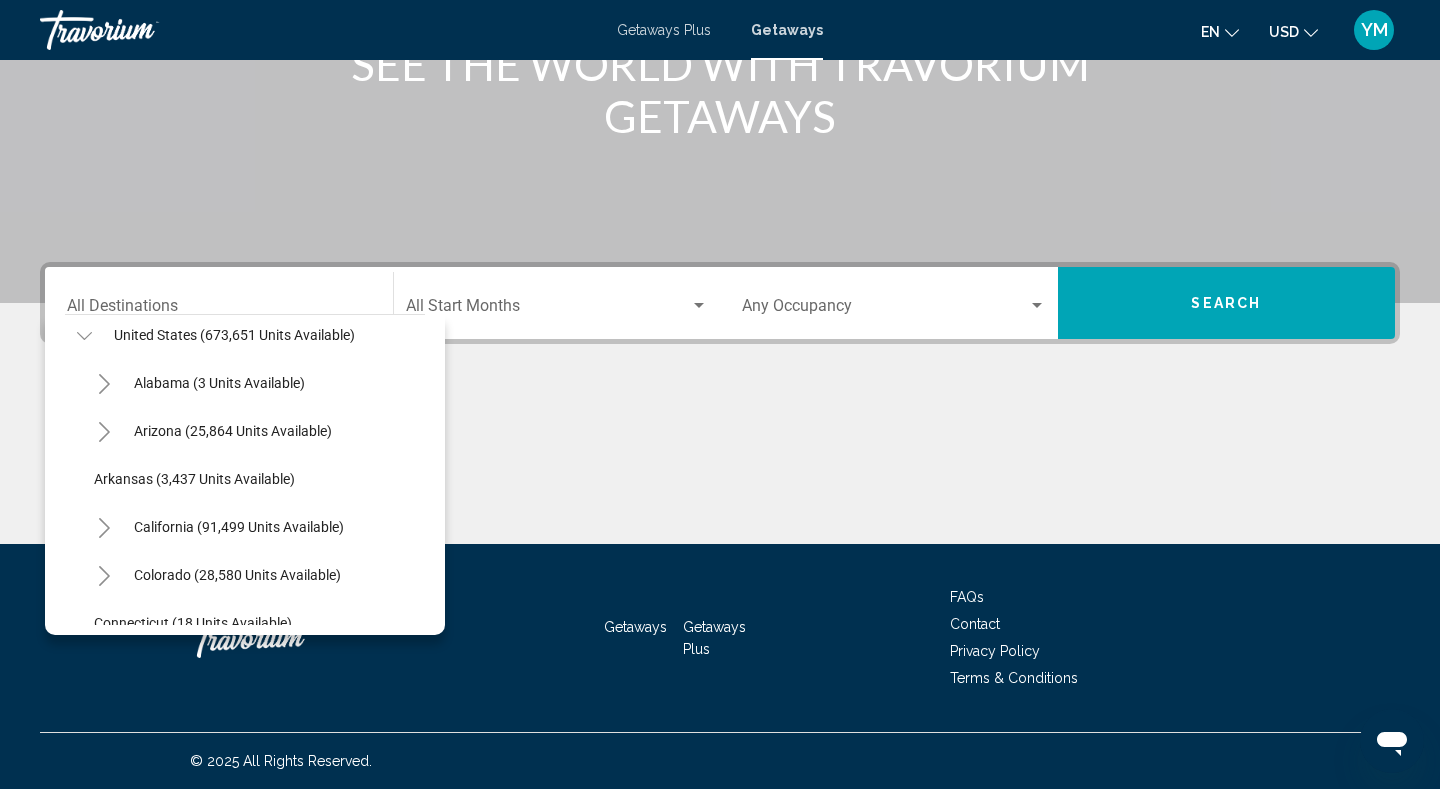click 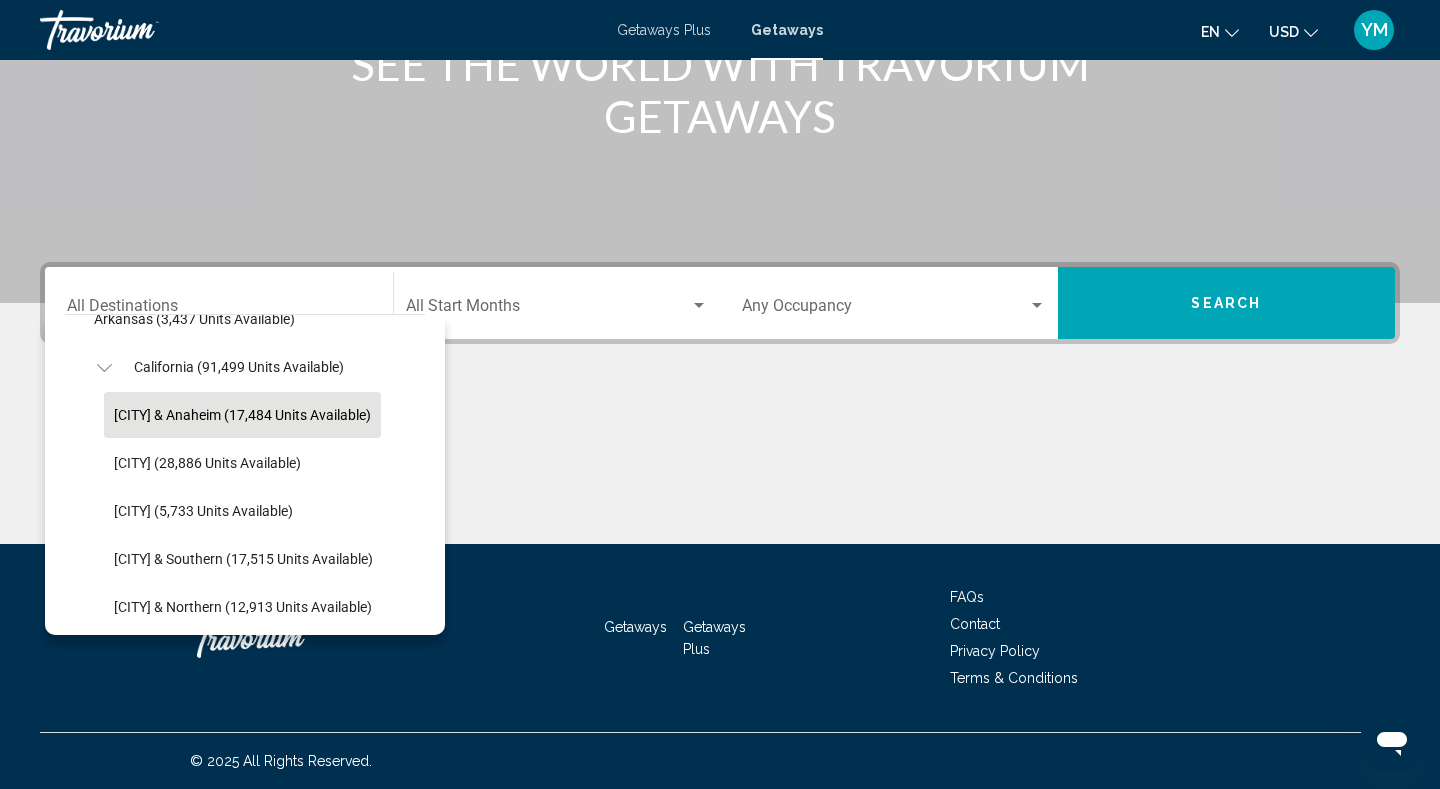 scroll, scrollTop: 223, scrollLeft: 1, axis: both 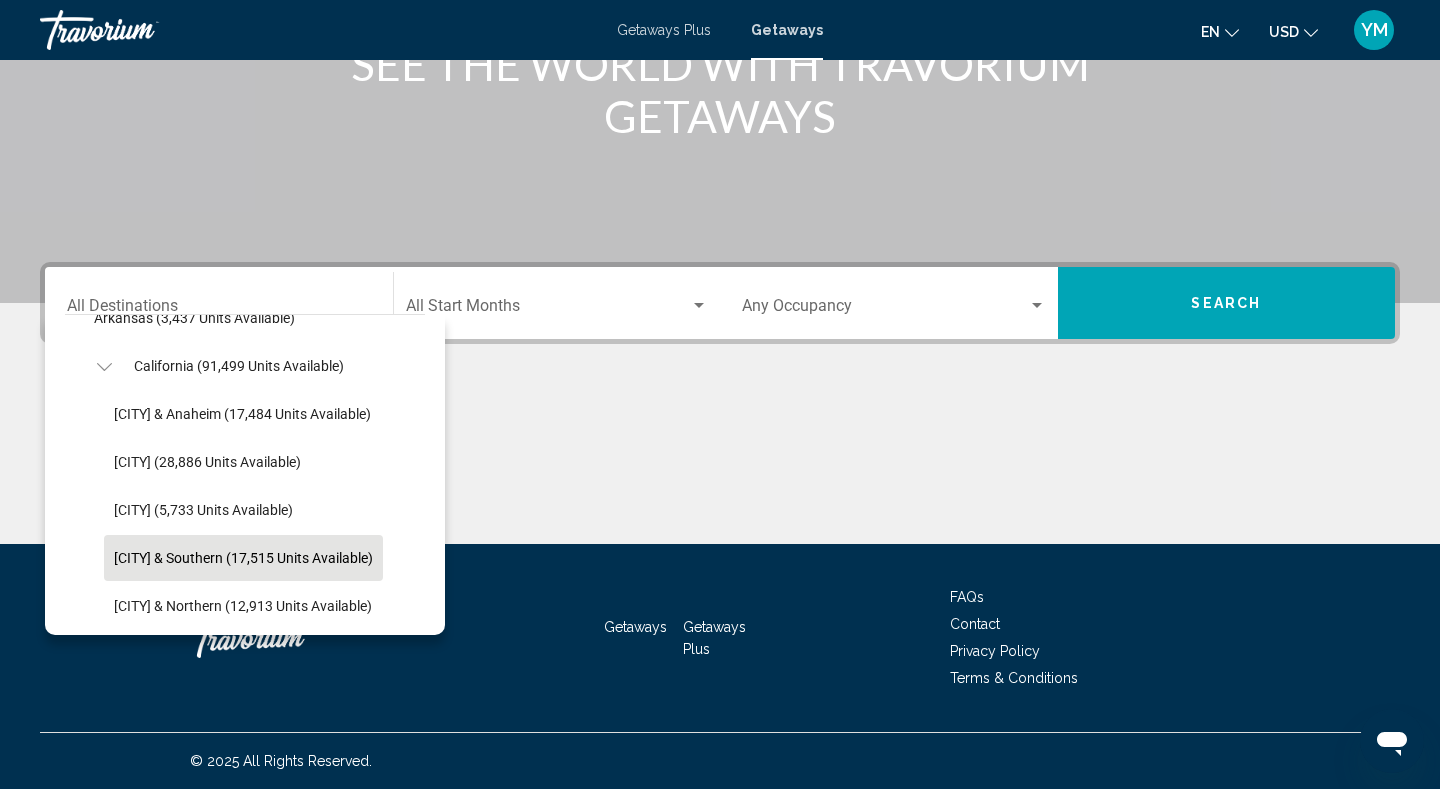 click on "[CITY] & Southern (17,515 units available)" 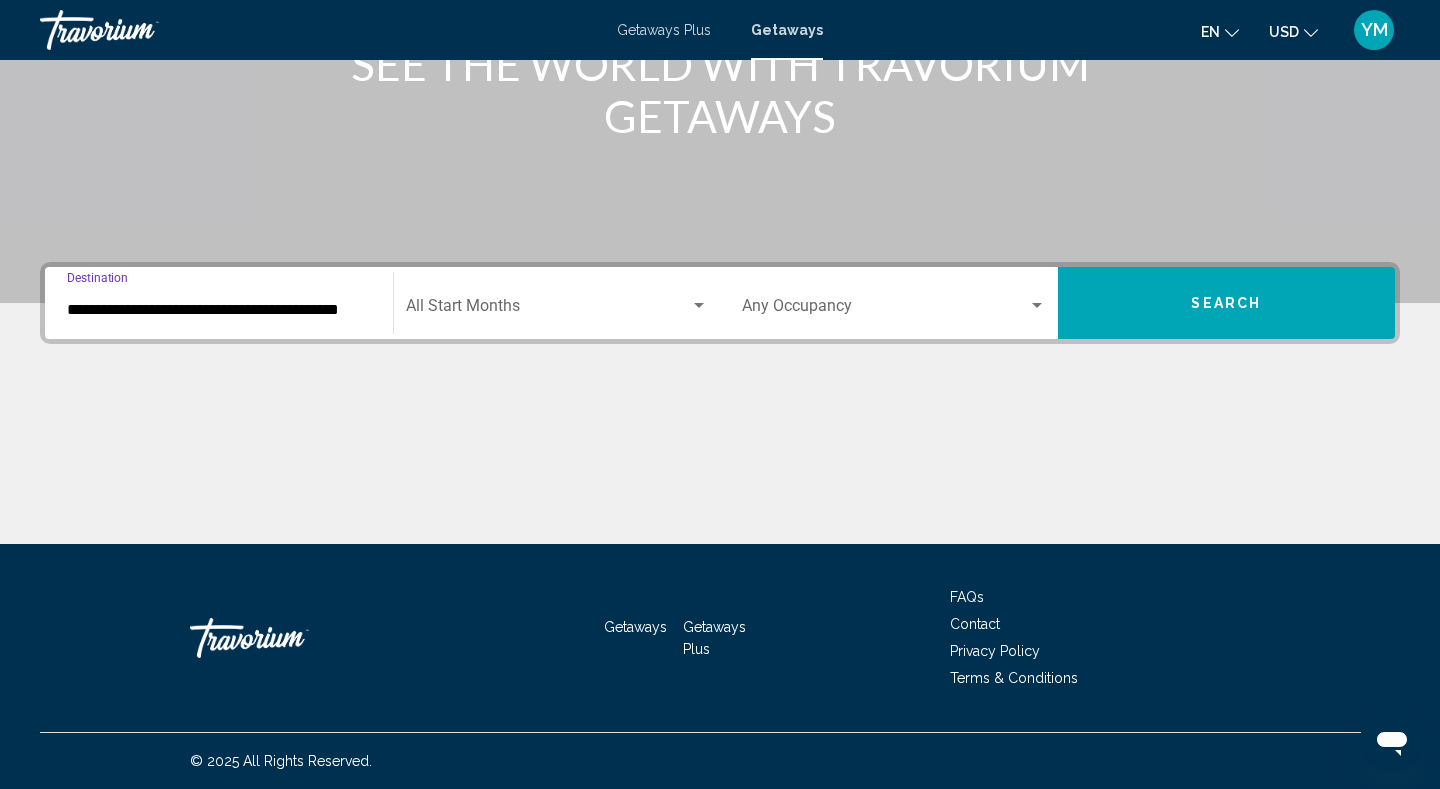 click on "Start Month All Start Months" 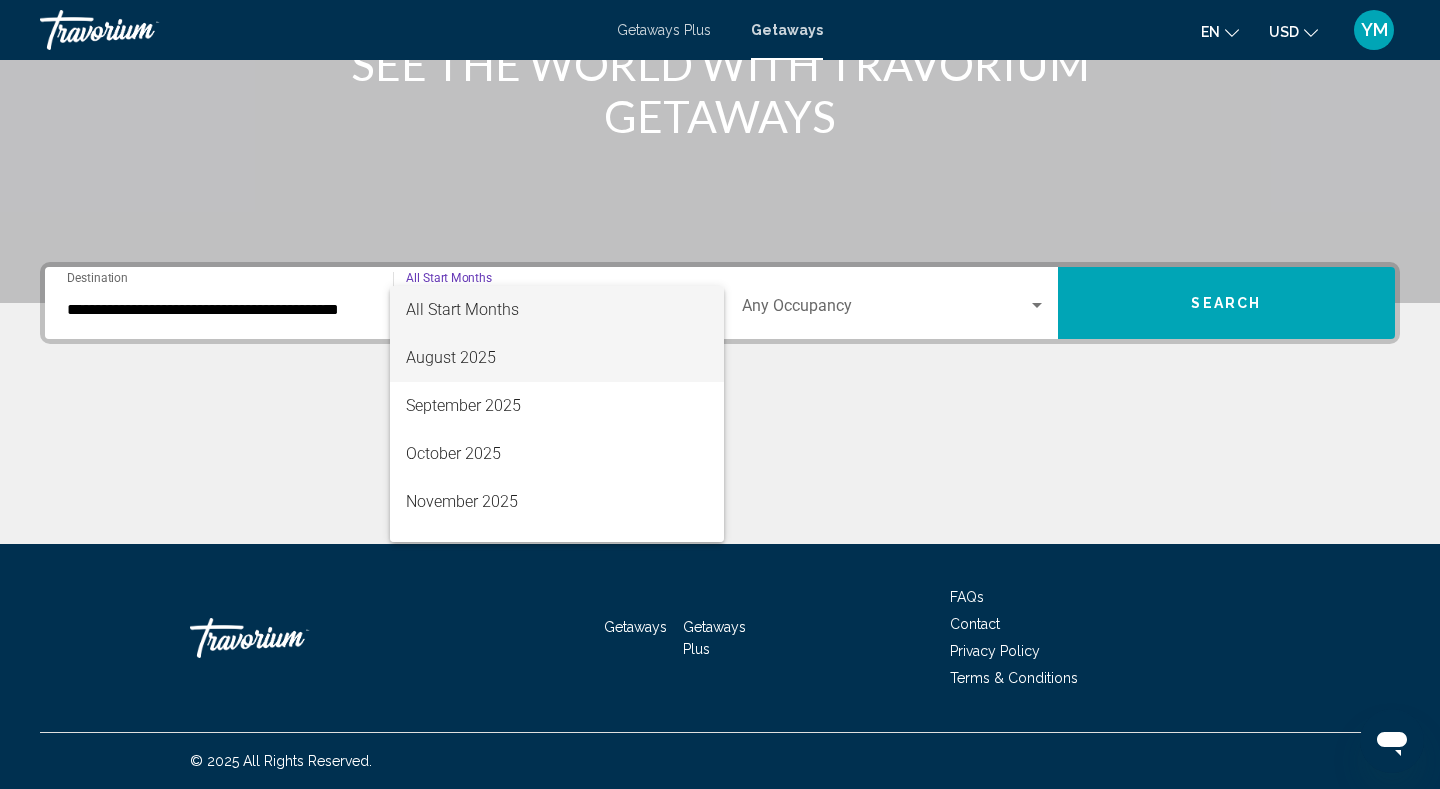 click on "August 2025" at bounding box center (557, 358) 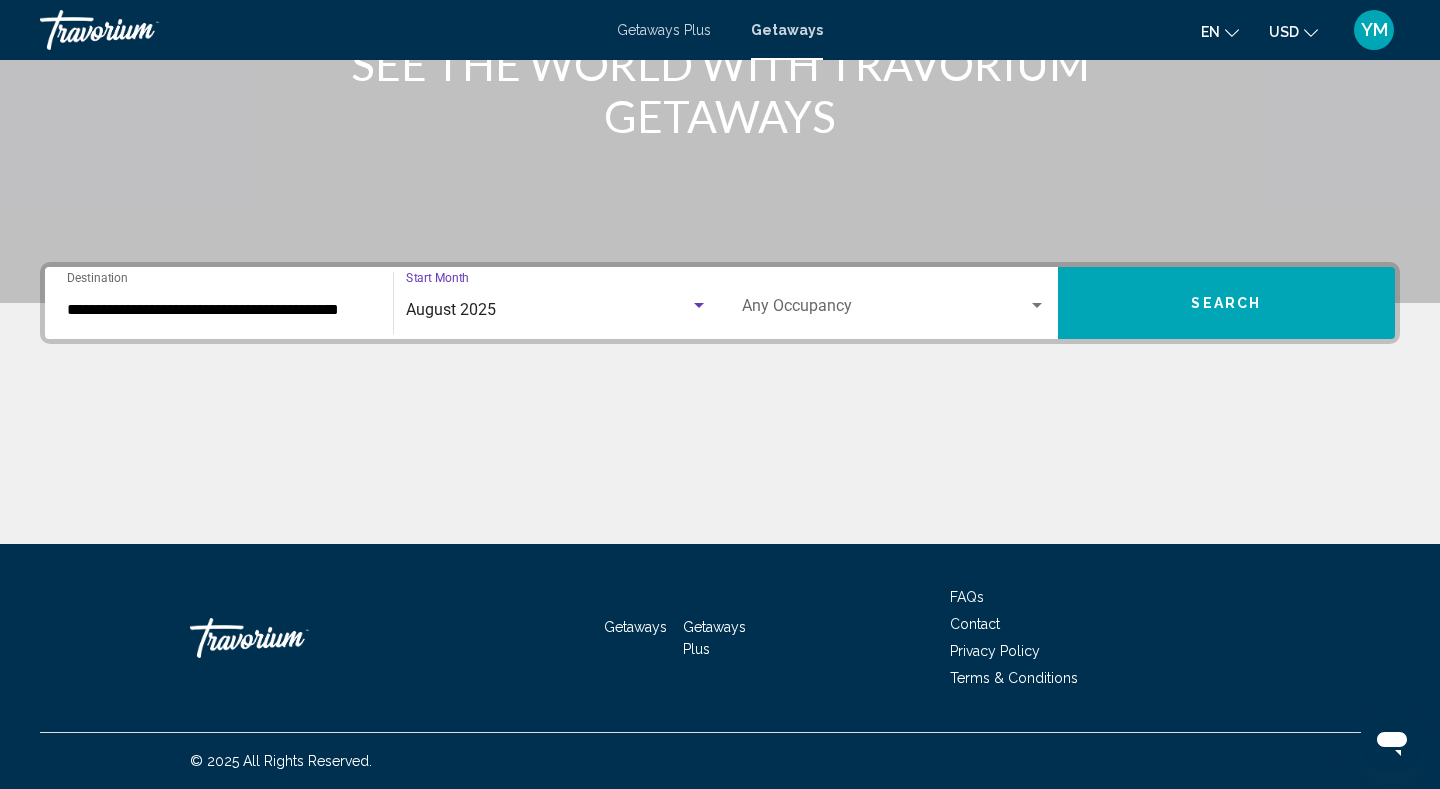 click at bounding box center (885, 310) 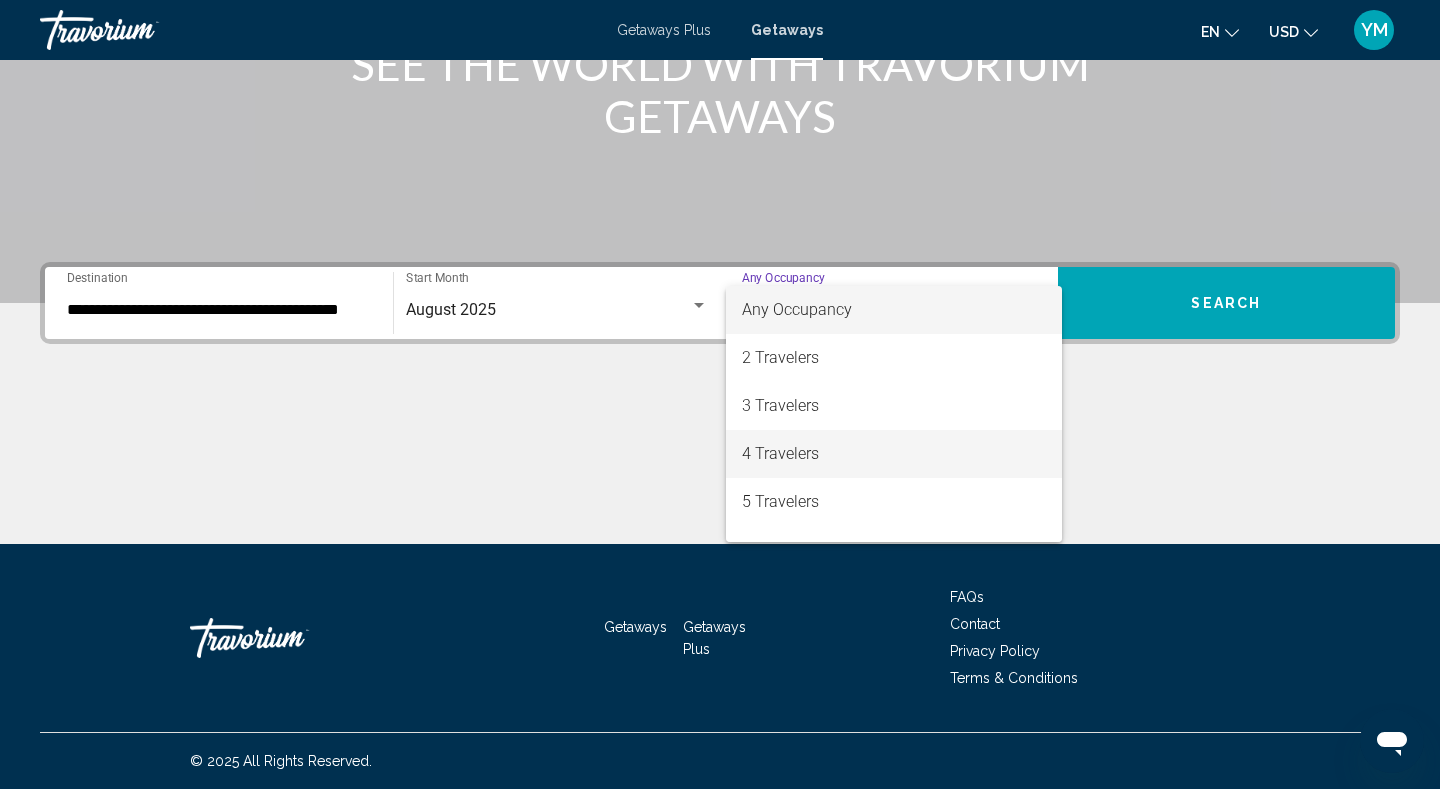 click on "4 Travelers" at bounding box center (894, 454) 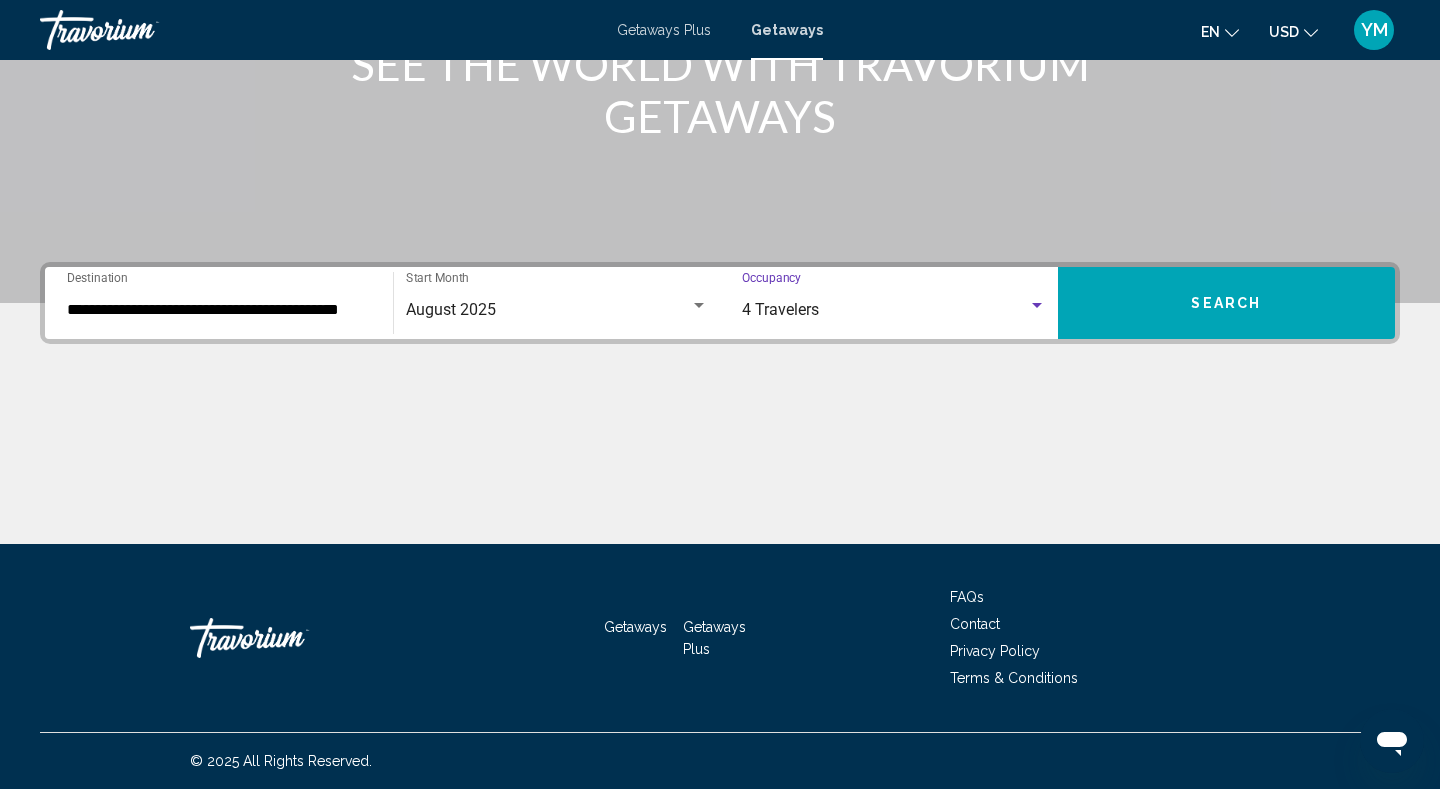 click on "Search" at bounding box center [1227, 303] 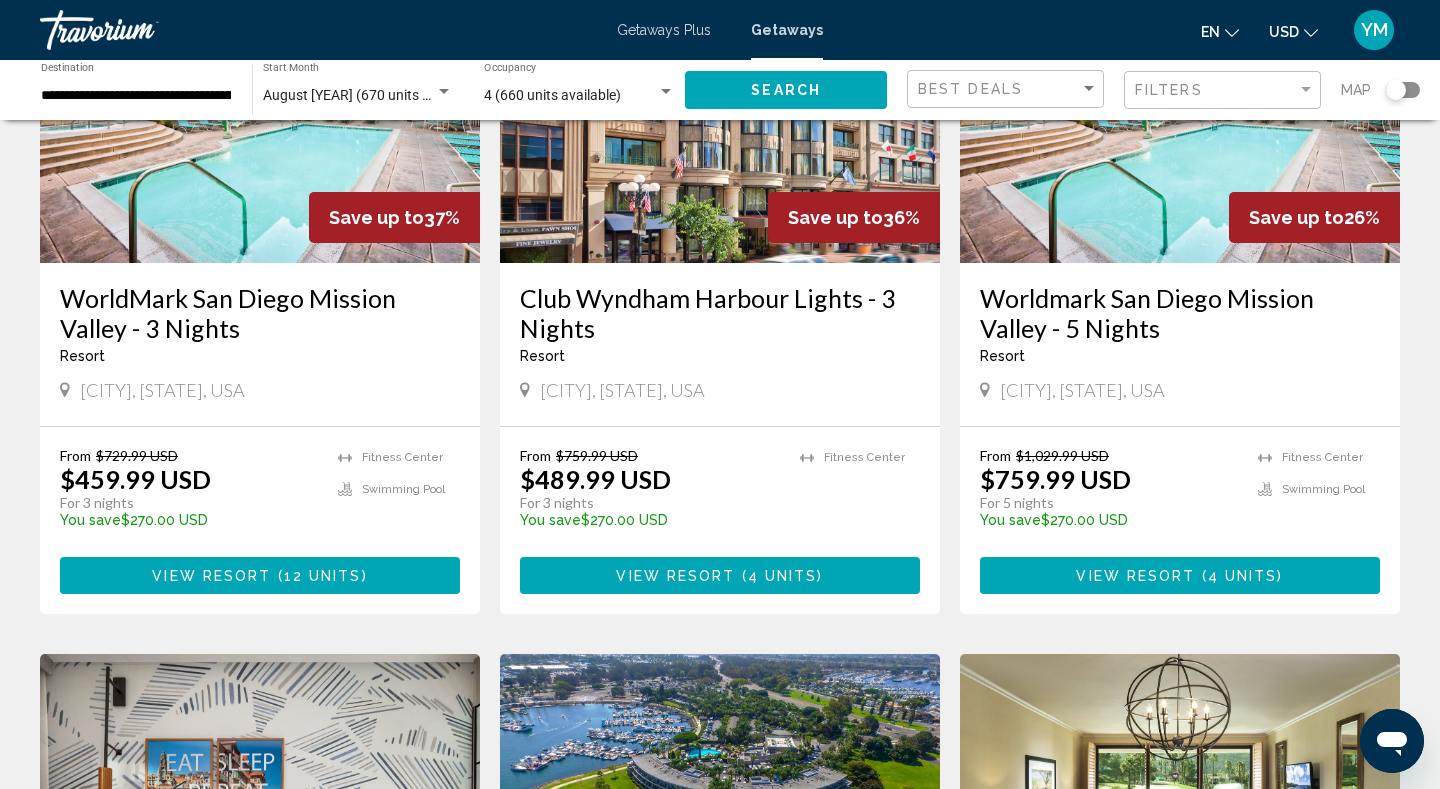 scroll, scrollTop: 0, scrollLeft: 0, axis: both 